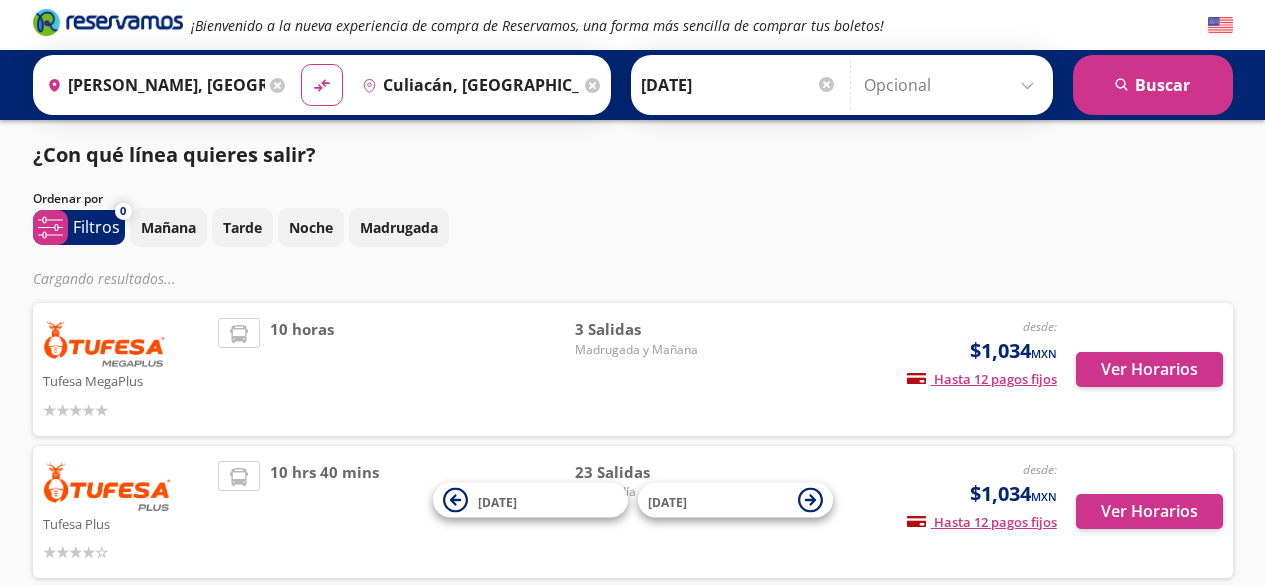 scroll, scrollTop: 0, scrollLeft: 0, axis: both 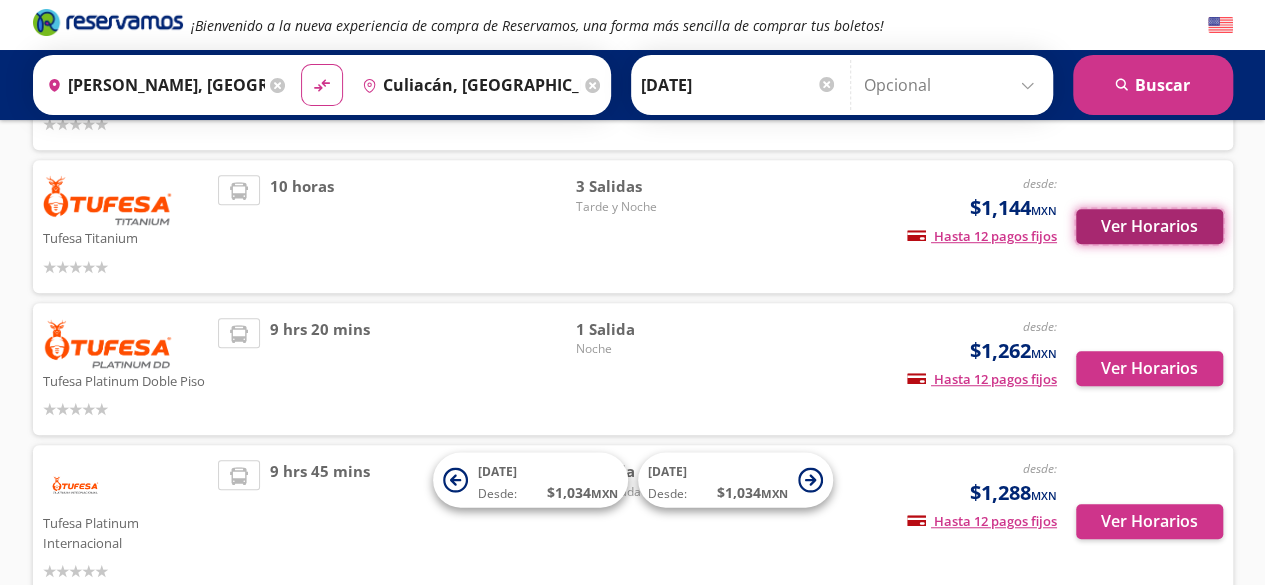 click on "Ver Horarios" at bounding box center [1149, 226] 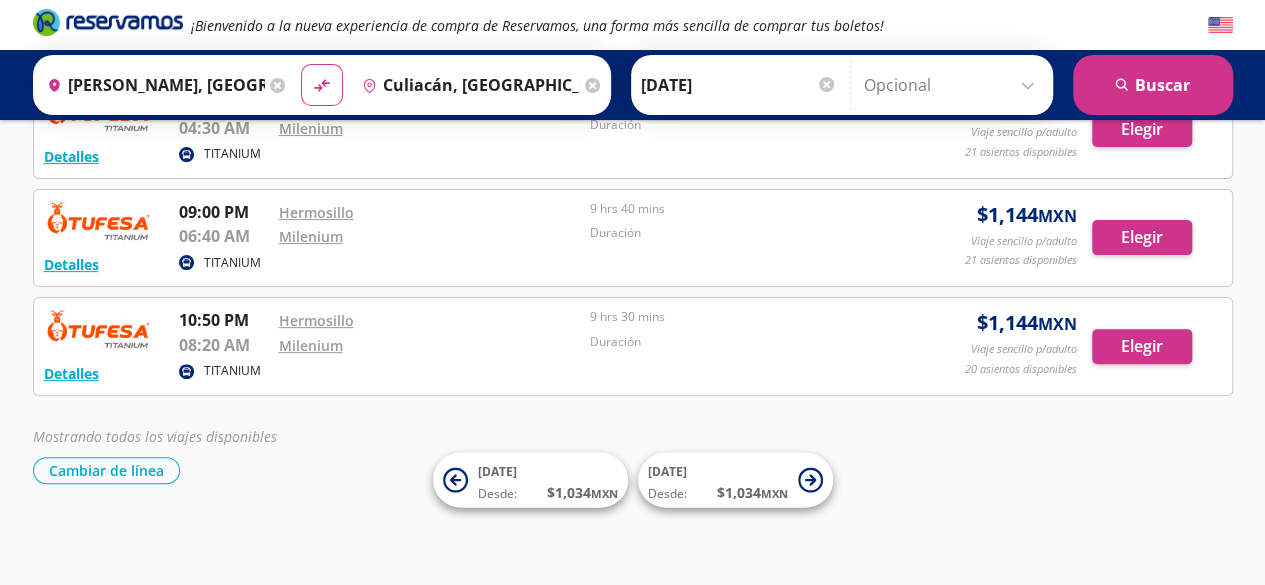 scroll, scrollTop: 0, scrollLeft: 0, axis: both 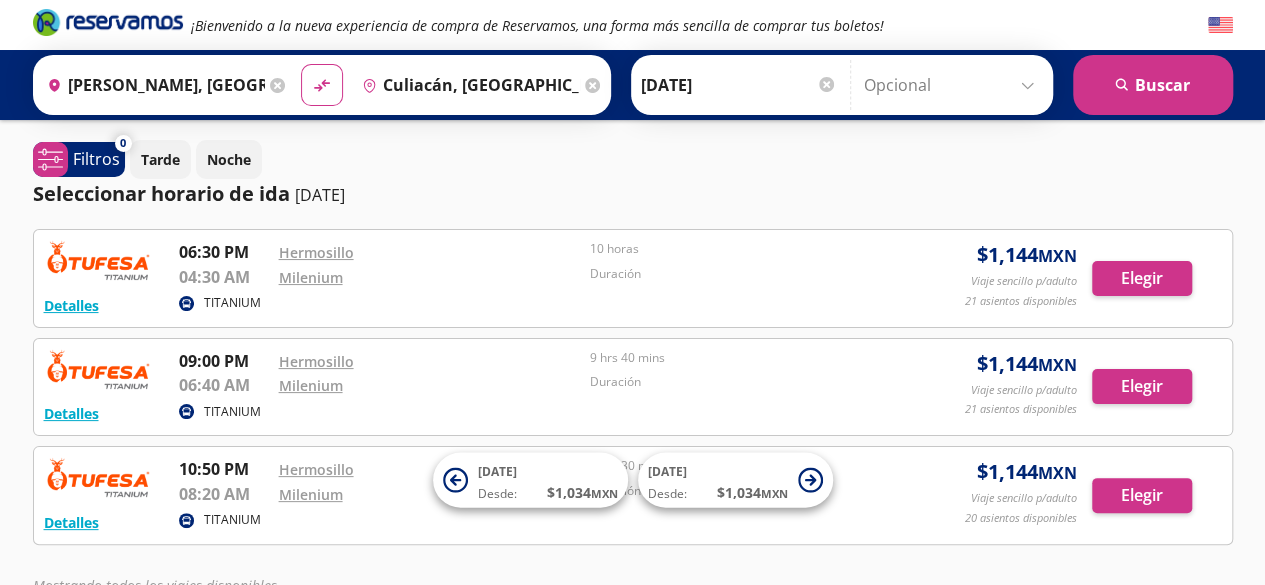 click on "Detalles TITANIUM 06:30 PM [PERSON_NAME] 04:30 AM Milenium 10 horas Duración $ 1,144  MXN Viaje sencillo p/adulto 21 asientos disponibles Elegir 21 asientos disponibles Detalles Elegir" at bounding box center (633, 278) 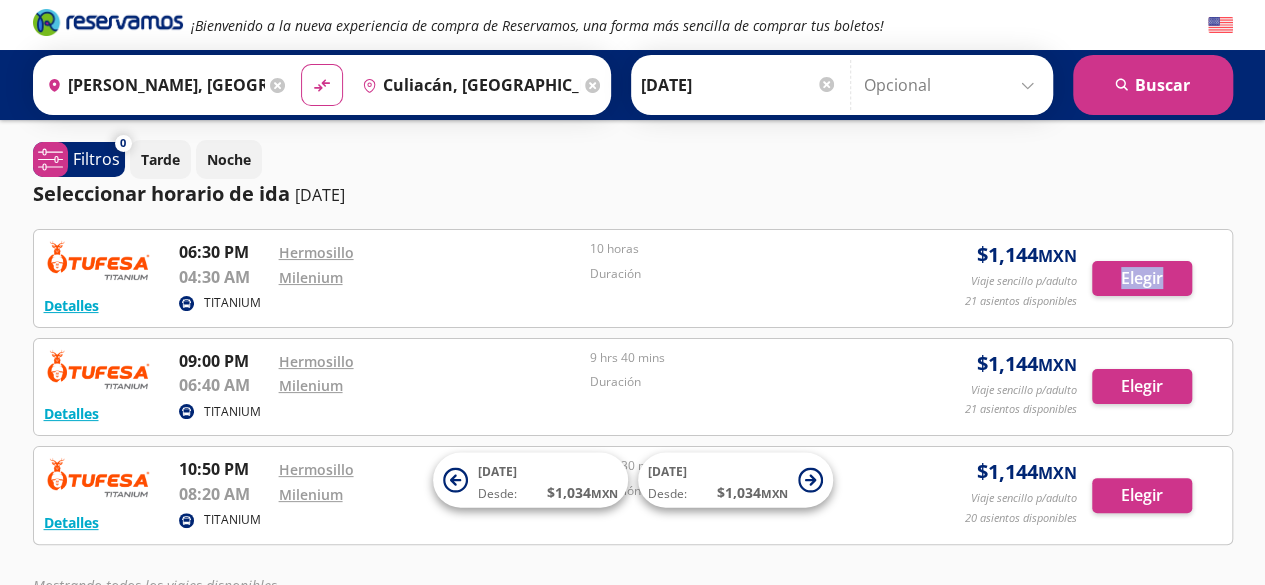 click on "Detalles TITANIUM 06:30 PM [PERSON_NAME] 04:30 AM Milenium 10 horas Duración $ 1,144  MXN Viaje sencillo p/adulto 21 asientos disponibles Elegir 21 asientos disponibles Detalles Elegir" at bounding box center (633, 278) 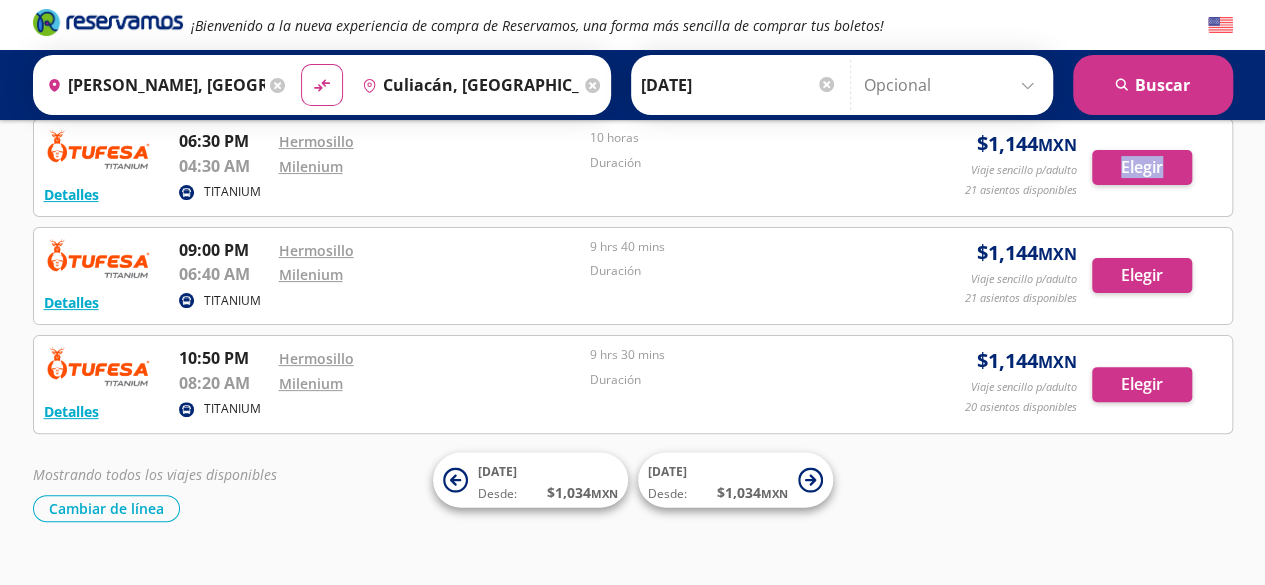 scroll, scrollTop: 110, scrollLeft: 0, axis: vertical 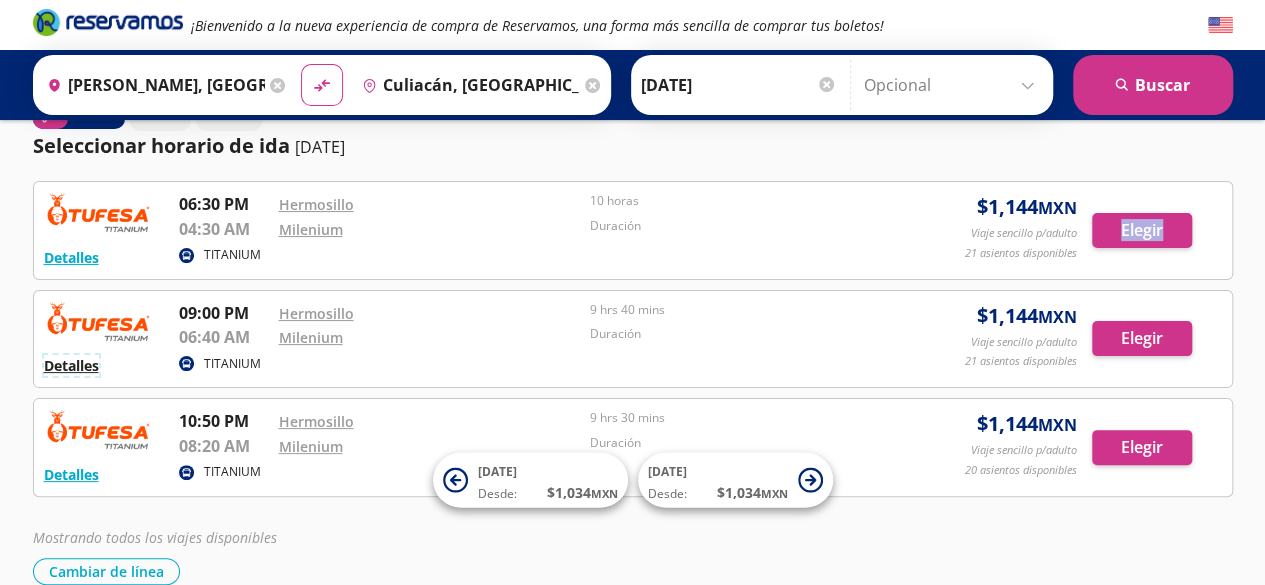 click on "Detalles" at bounding box center (71, 365) 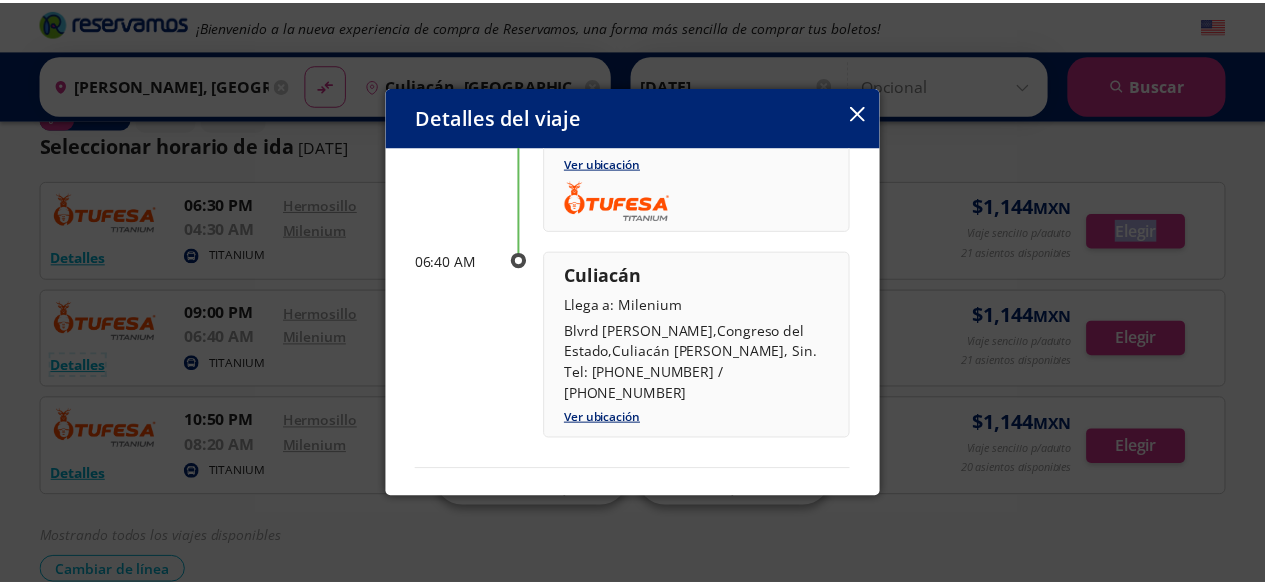 scroll, scrollTop: 0, scrollLeft: 0, axis: both 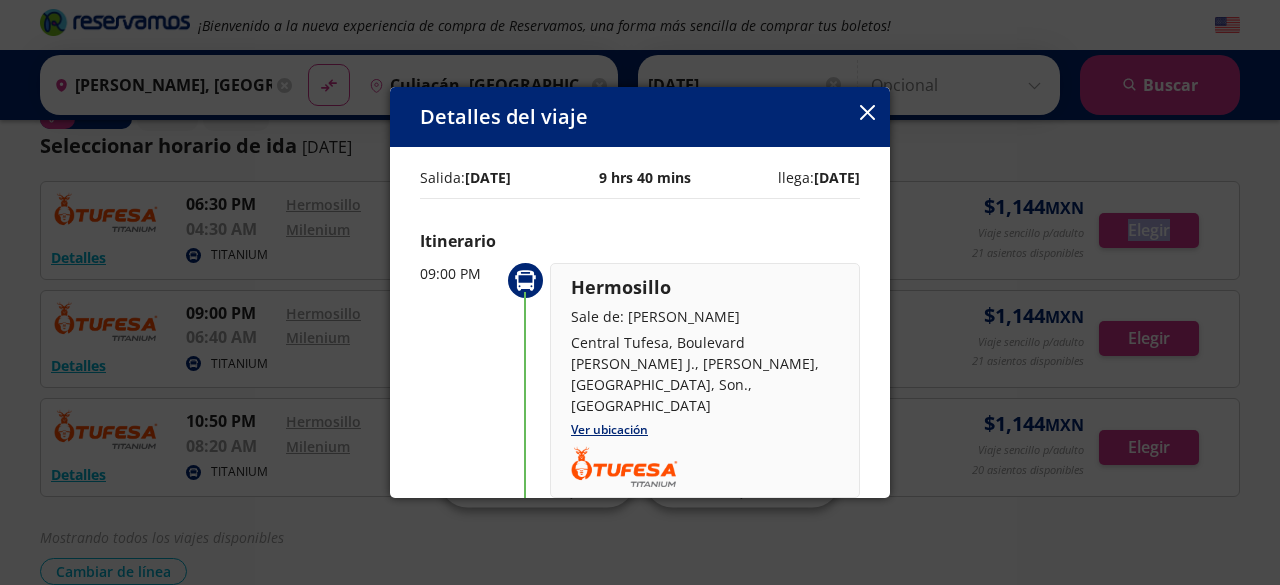 click 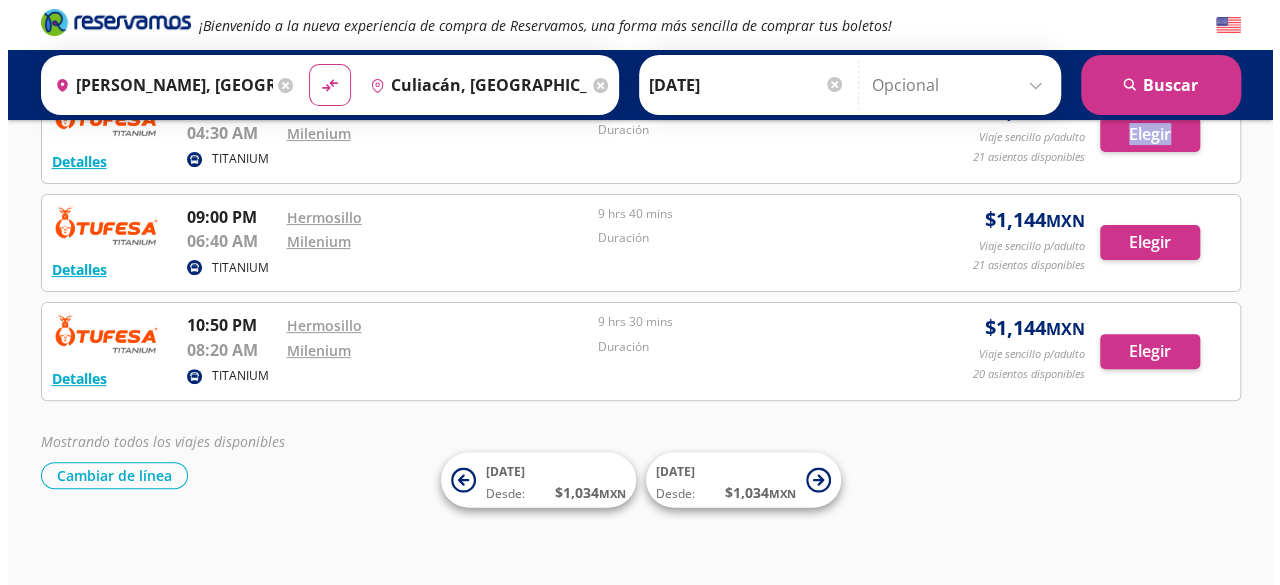 scroll, scrollTop: 0, scrollLeft: 0, axis: both 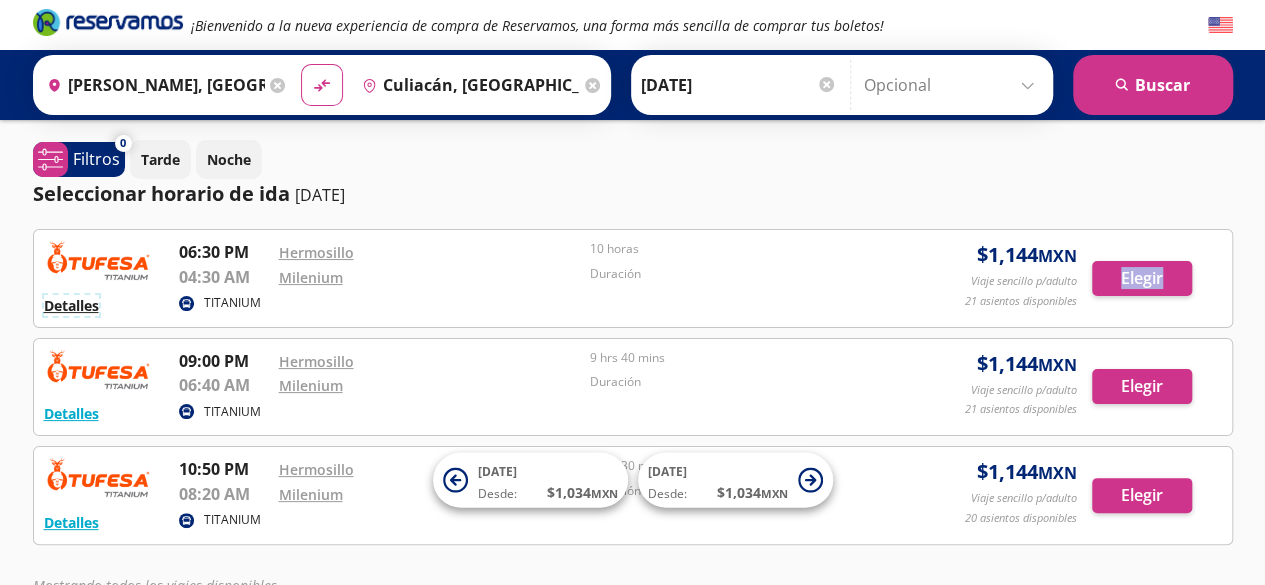 click on "Detalles" at bounding box center [71, 305] 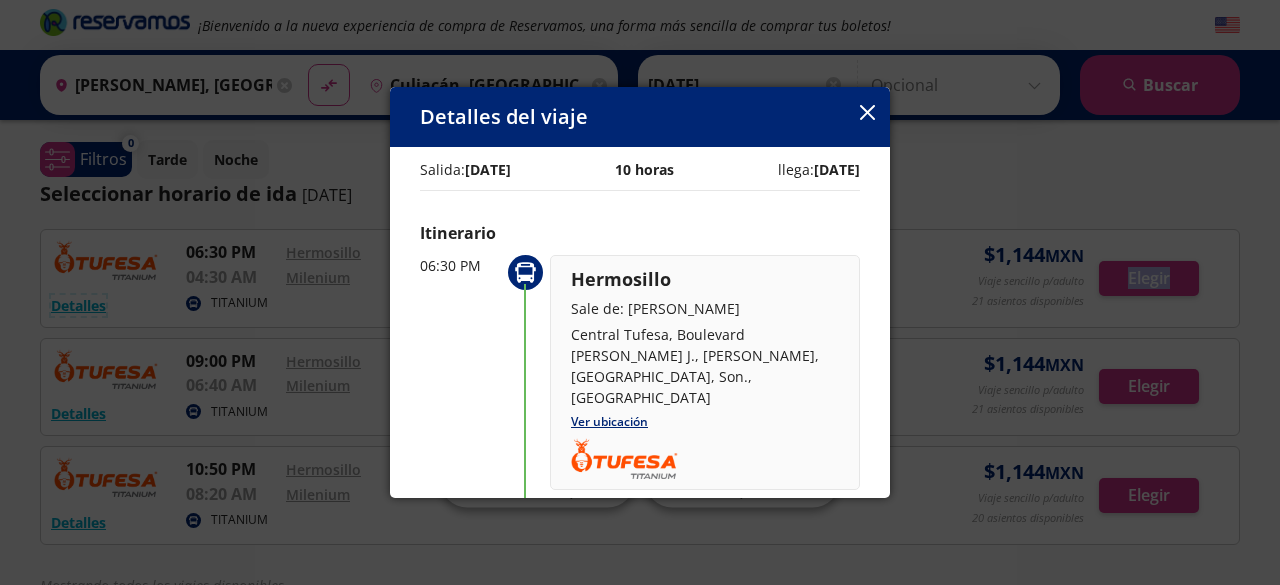 scroll, scrollTop: 0, scrollLeft: 0, axis: both 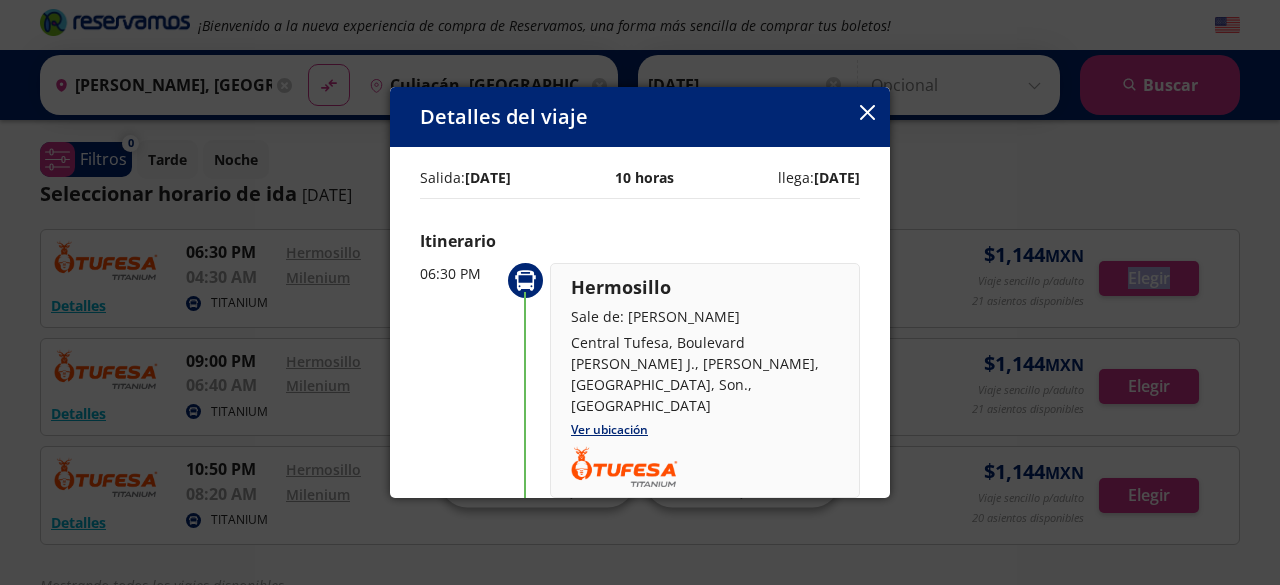 click 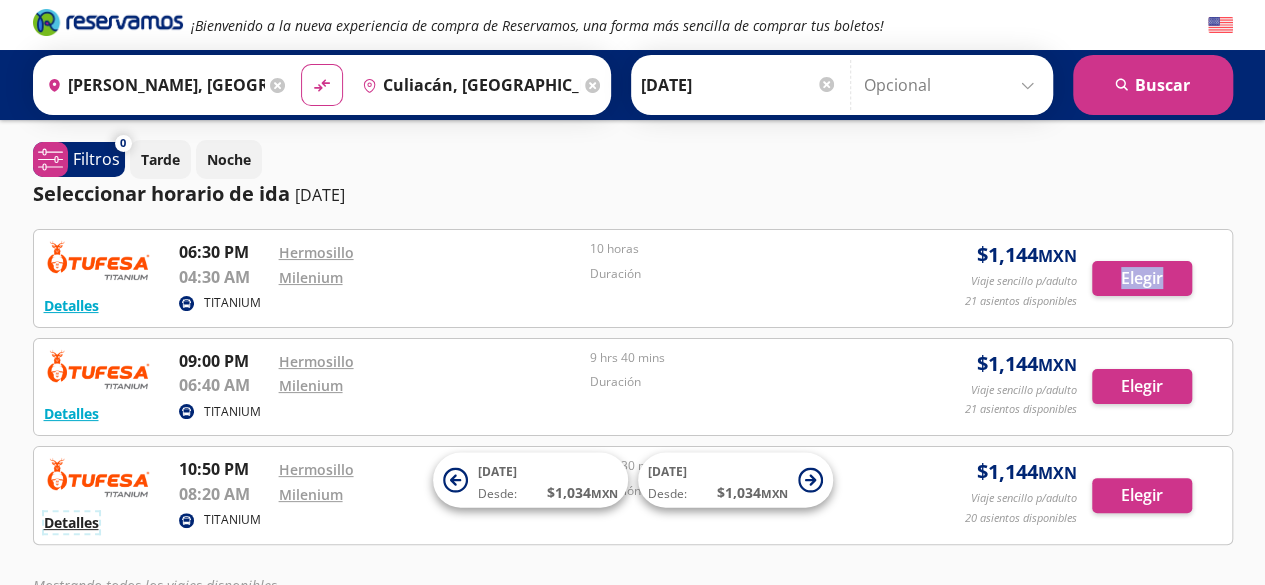 click on "Detalles" at bounding box center (71, 522) 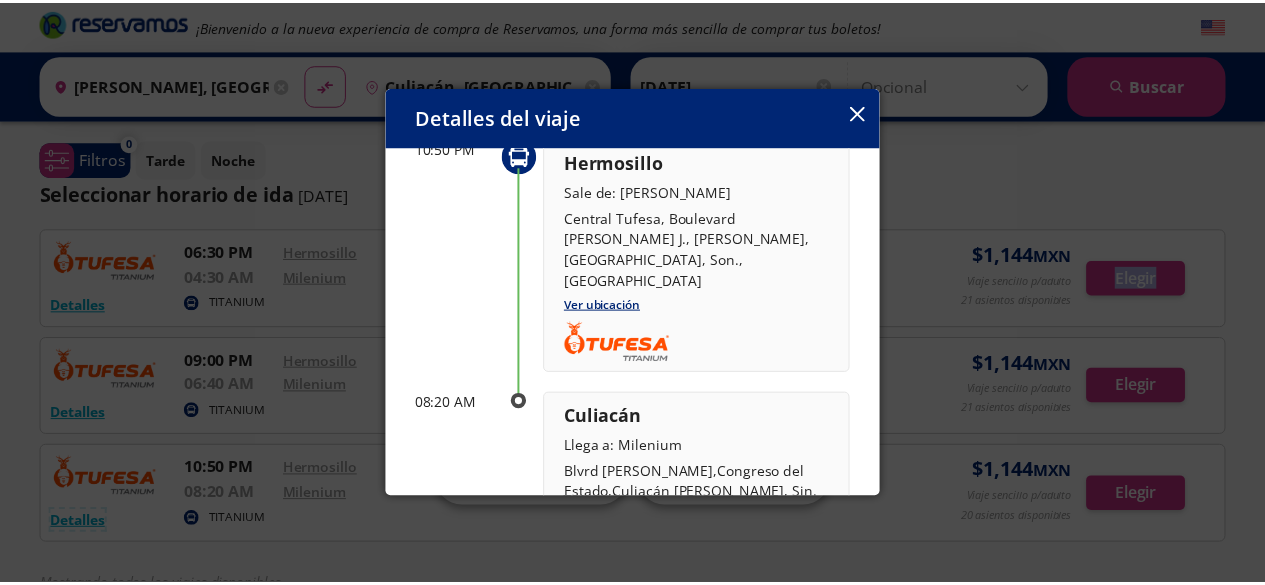scroll, scrollTop: 0, scrollLeft: 0, axis: both 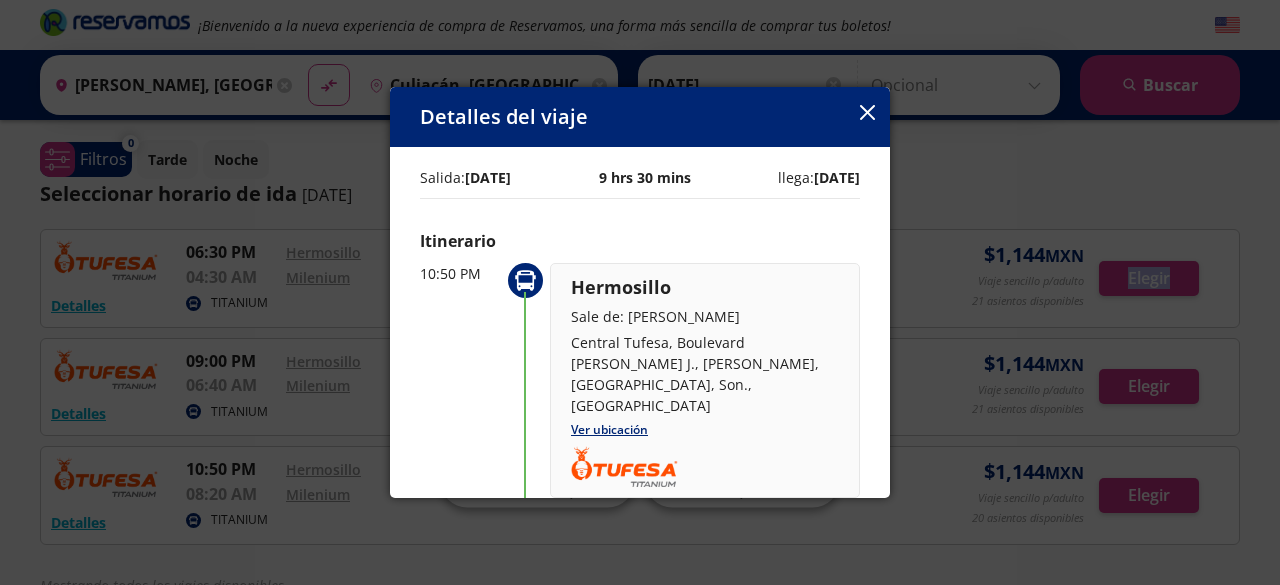 click at bounding box center (867, 114) 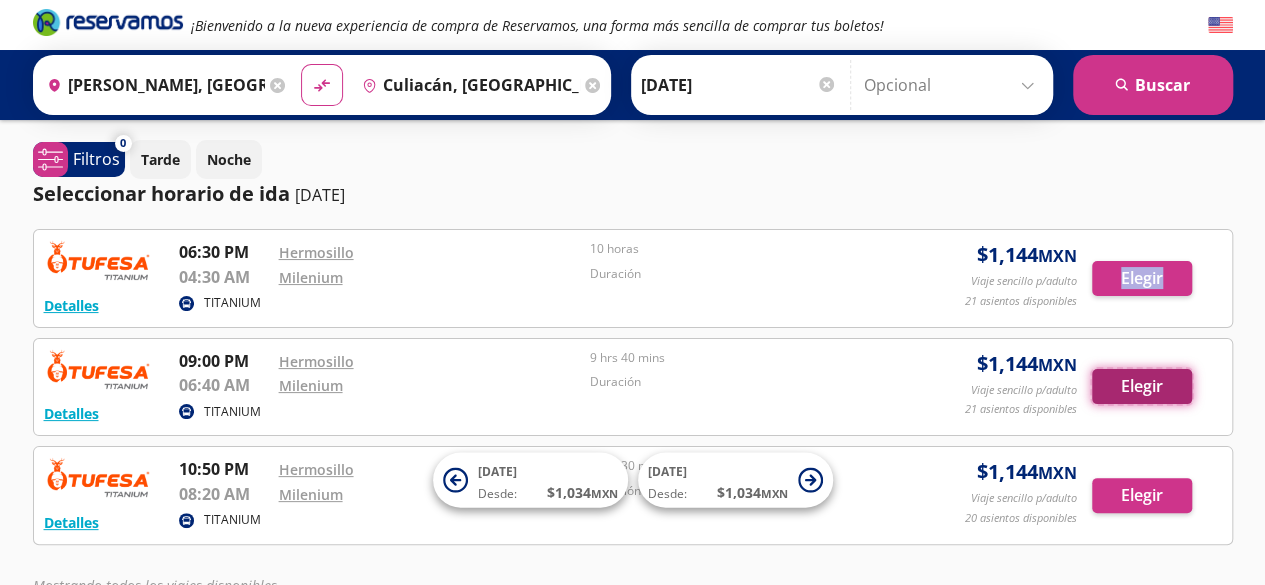 click on "Elegir" at bounding box center [1142, 386] 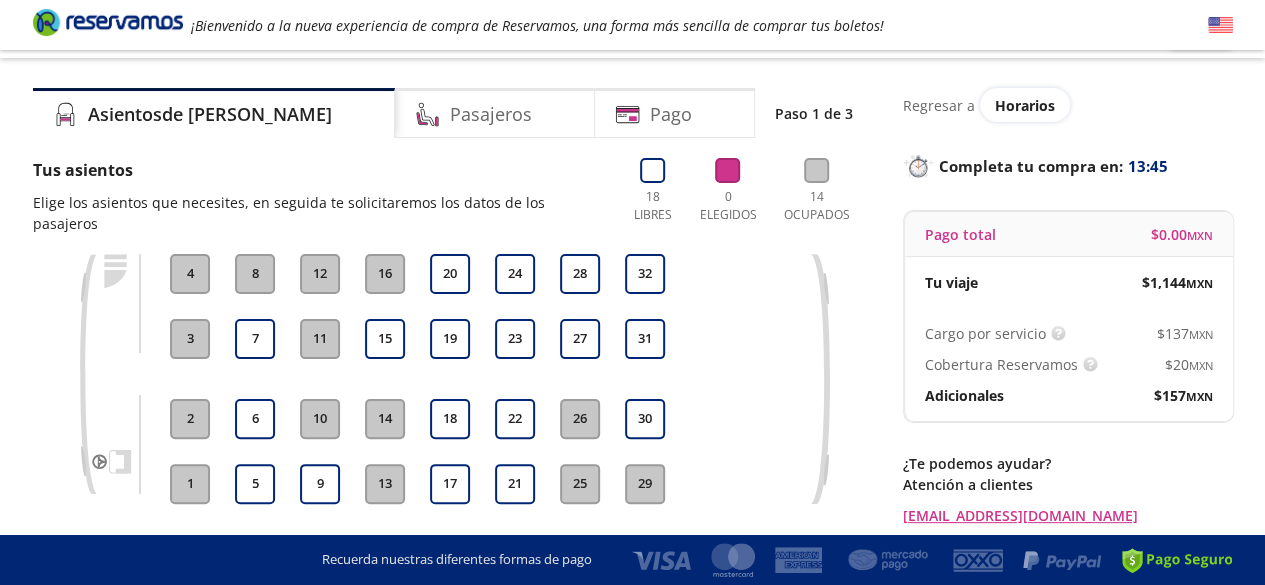 scroll, scrollTop: 39, scrollLeft: 0, axis: vertical 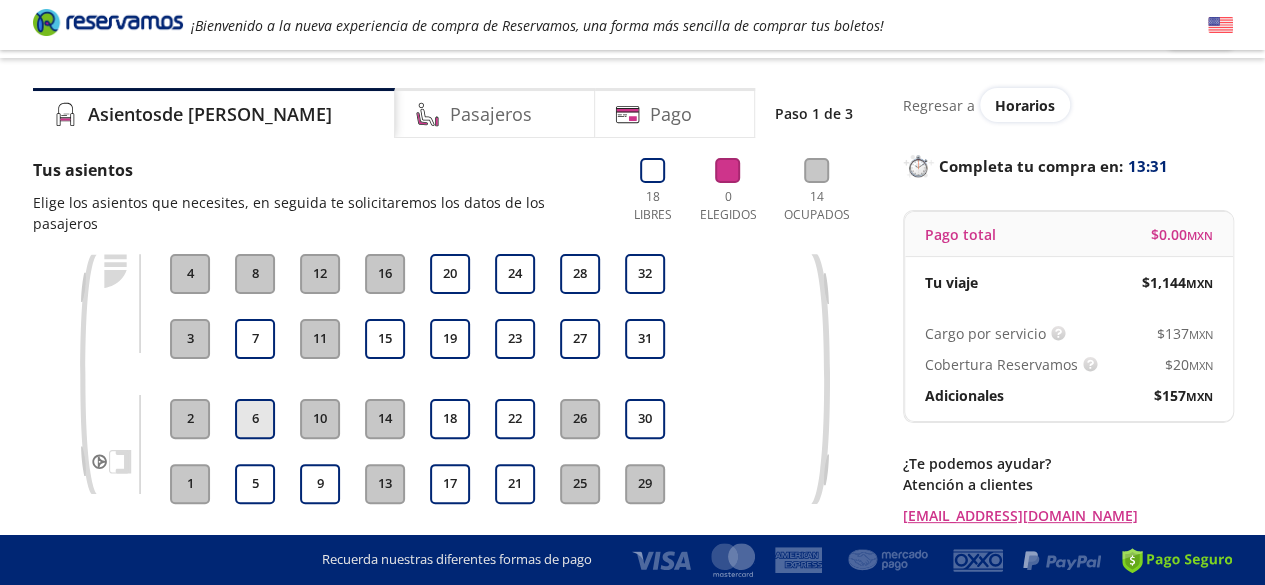 click on "6" at bounding box center (255, 419) 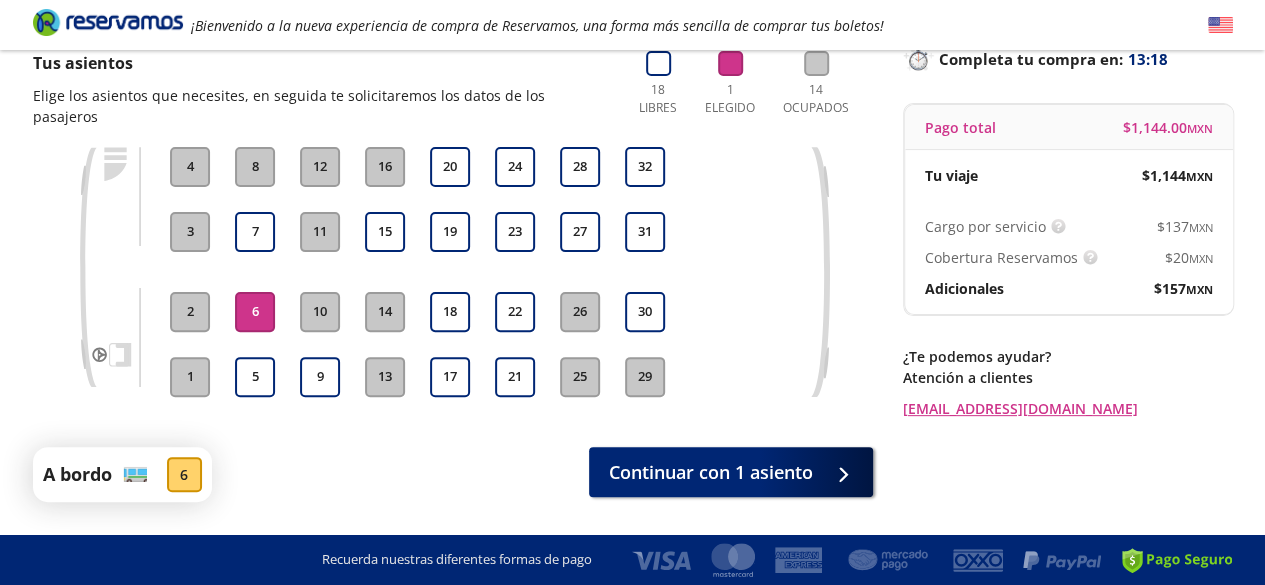 scroll, scrollTop: 182, scrollLeft: 0, axis: vertical 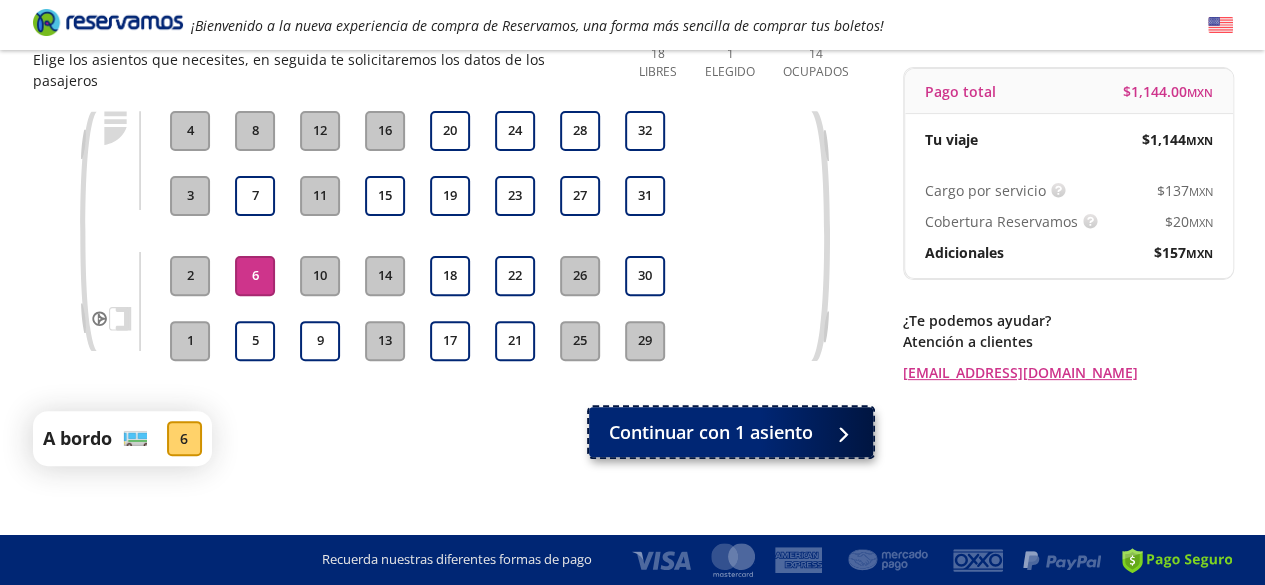 click on "Continuar con 1 asiento" at bounding box center [731, 432] 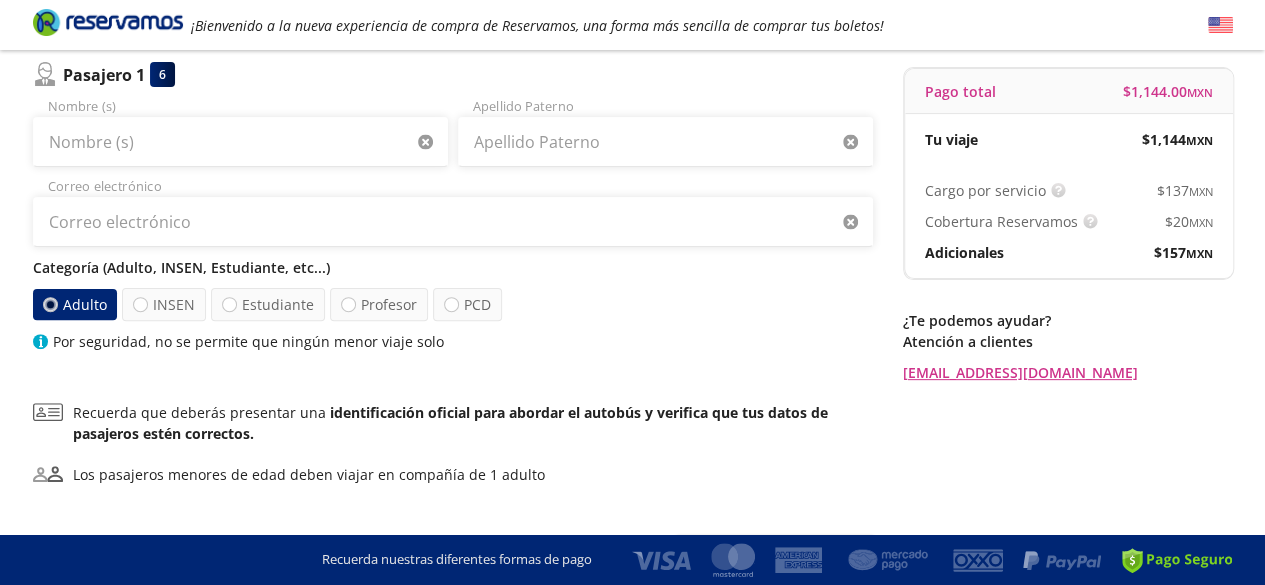 scroll, scrollTop: 0, scrollLeft: 0, axis: both 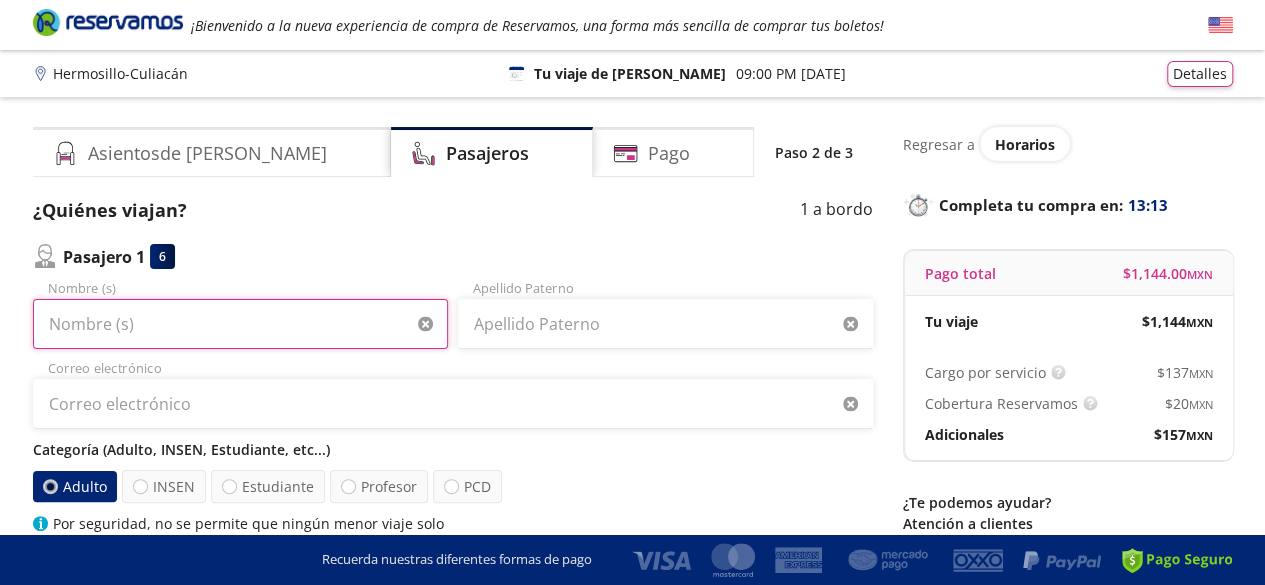 click on "Nombre (s)" at bounding box center [240, 324] 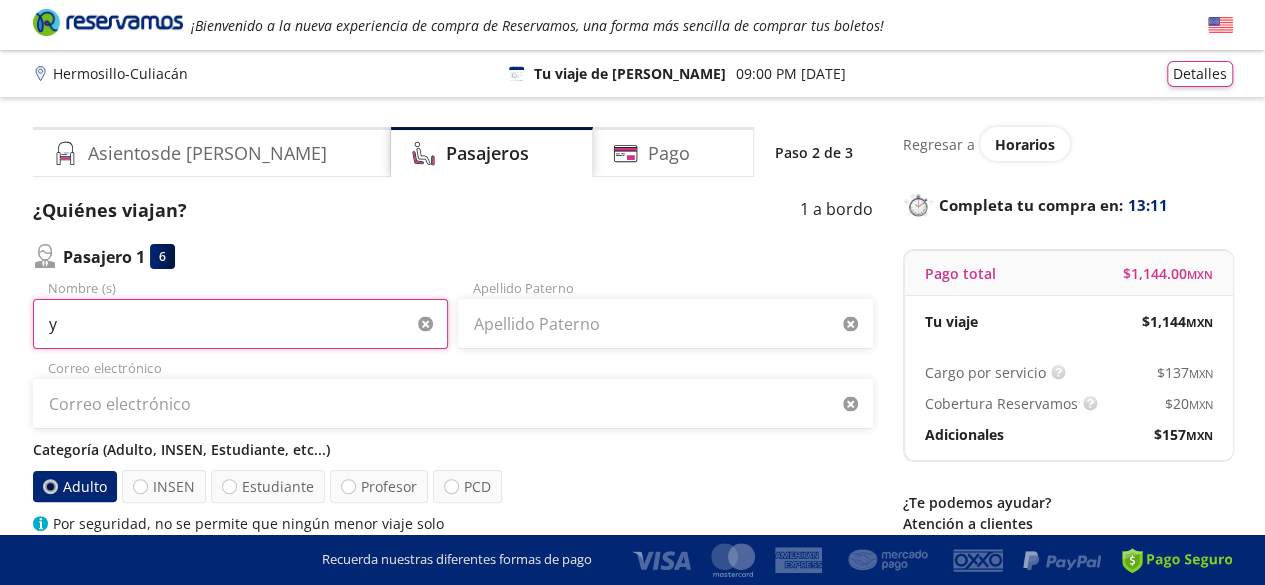 type on "y" 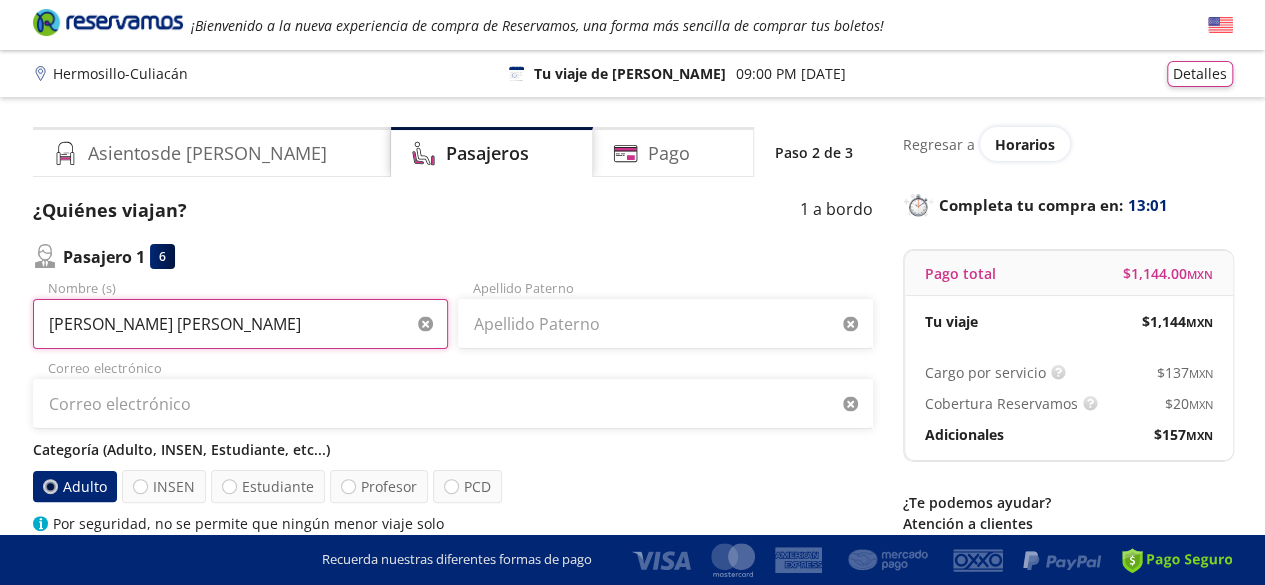 drag, startPoint x: 237, startPoint y: 327, endPoint x: 136, endPoint y: 327, distance: 101 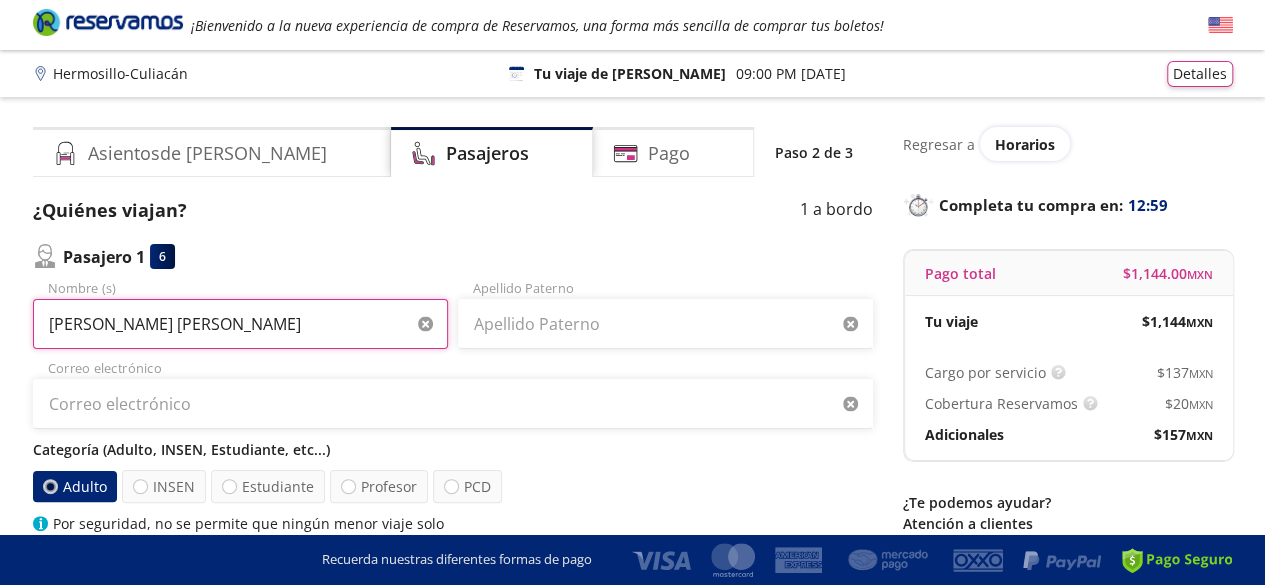 type on "[PERSON_NAME] [PERSON_NAME]" 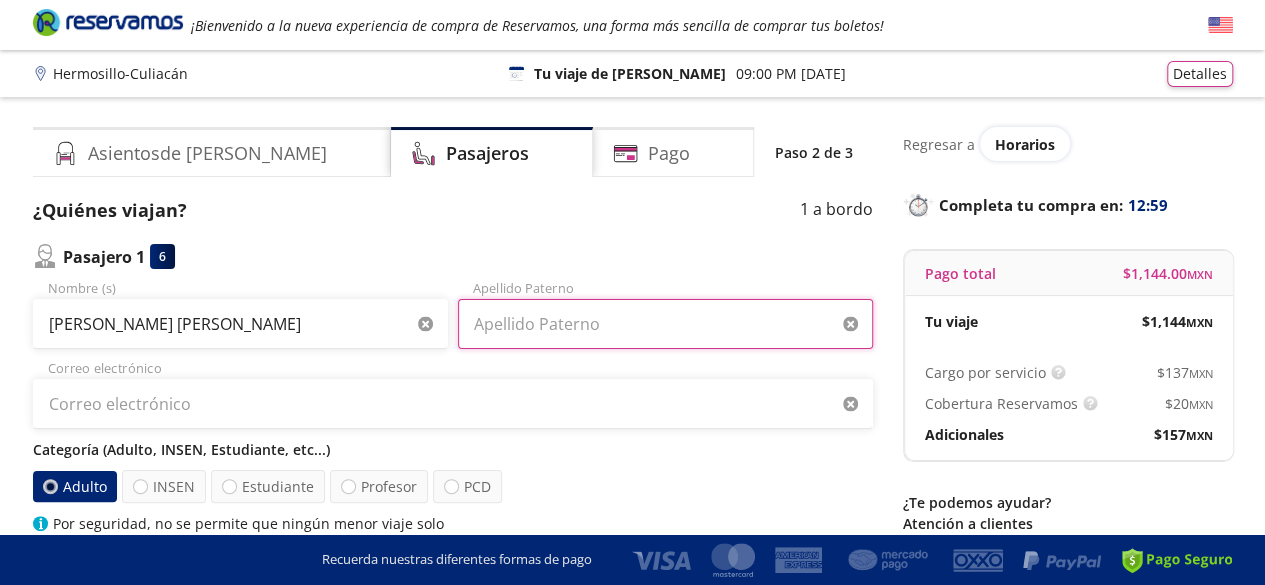 click on "Apellido Paterno" at bounding box center [665, 324] 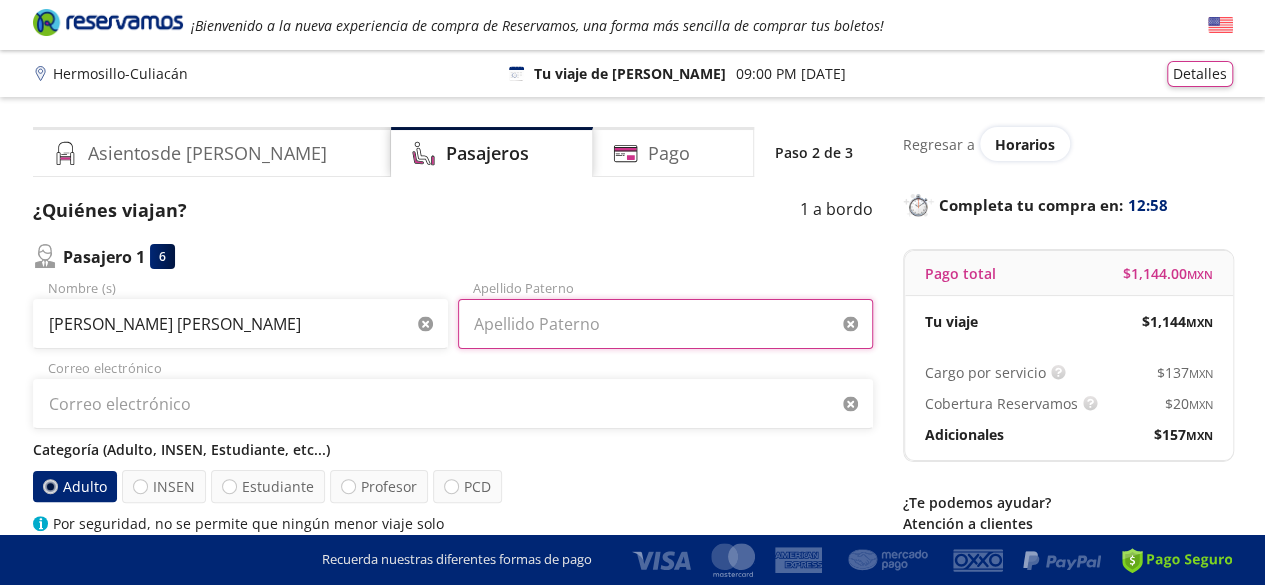 paste on "[PERSON_NAME]" 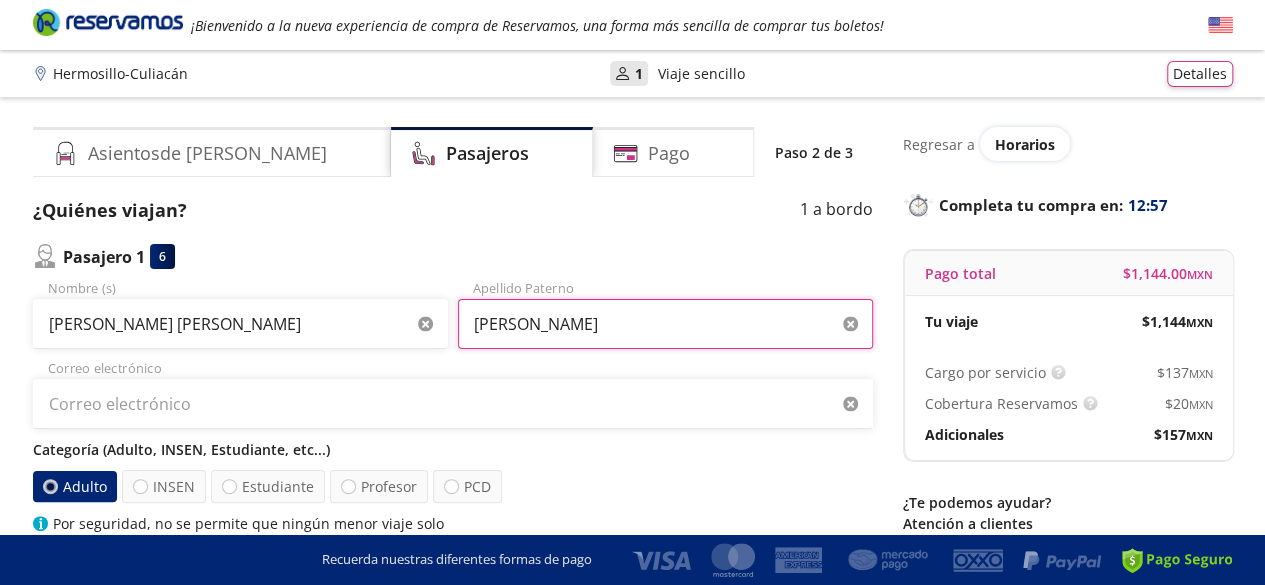 type on "[PERSON_NAME]" 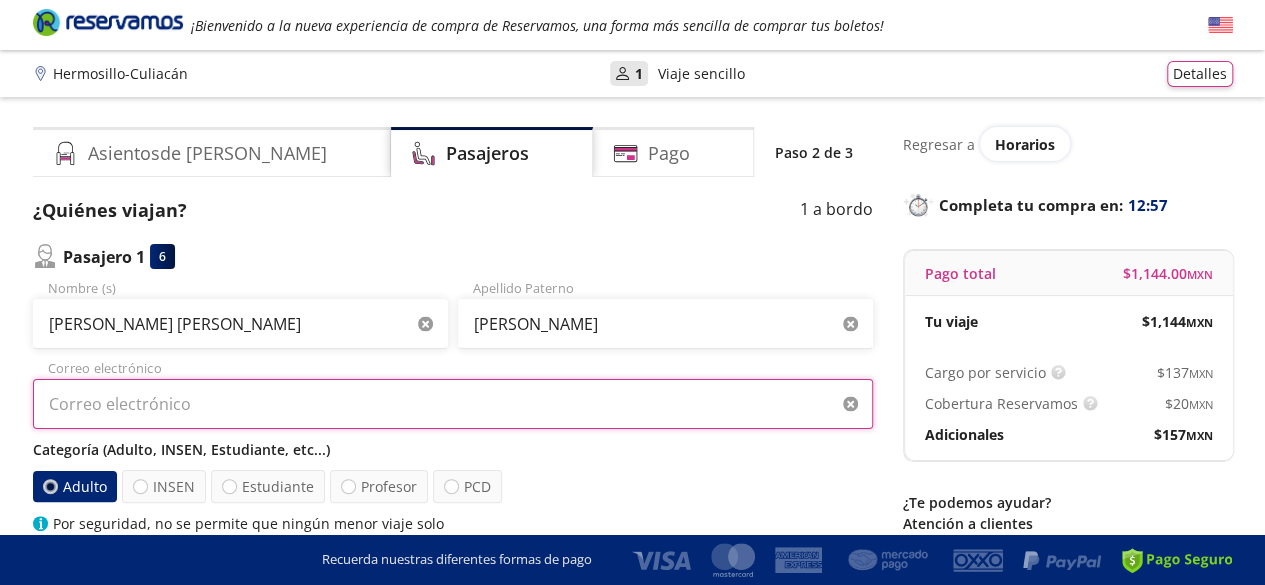 click on "Correo electrónico" at bounding box center (453, 404) 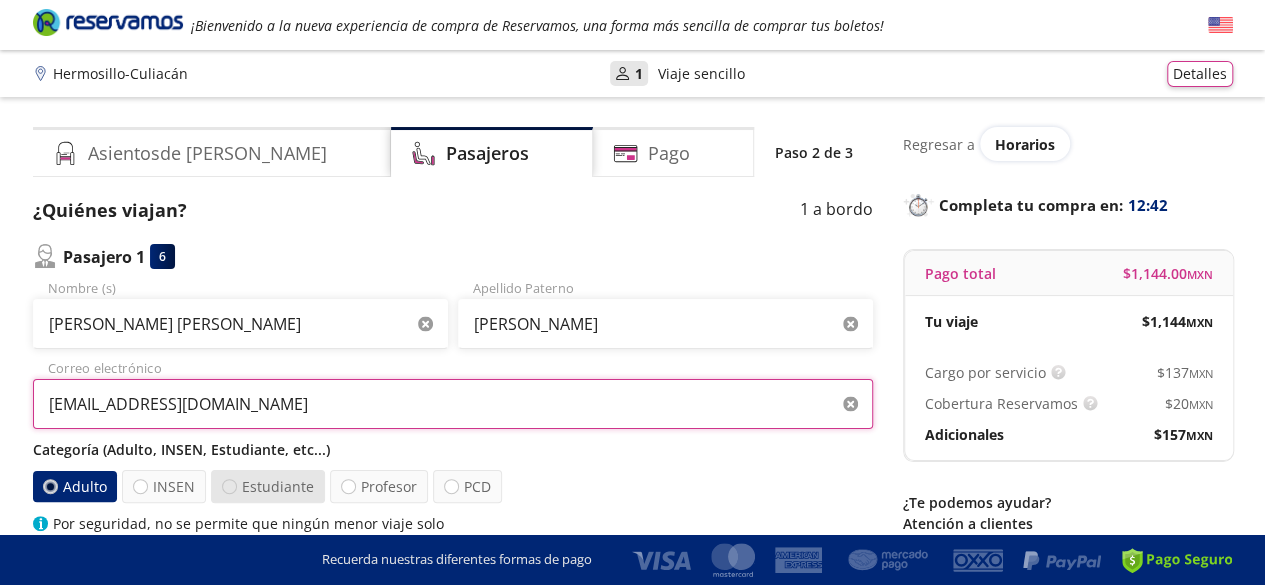 type on "[EMAIL_ADDRESS][DOMAIN_NAME]" 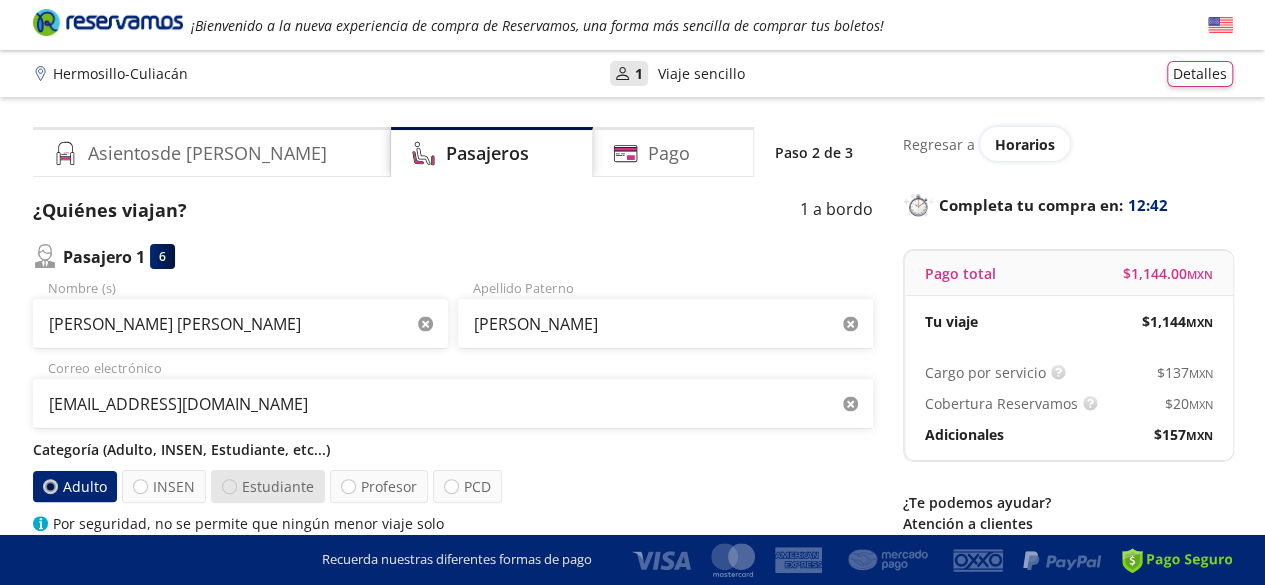 click at bounding box center [229, 486] 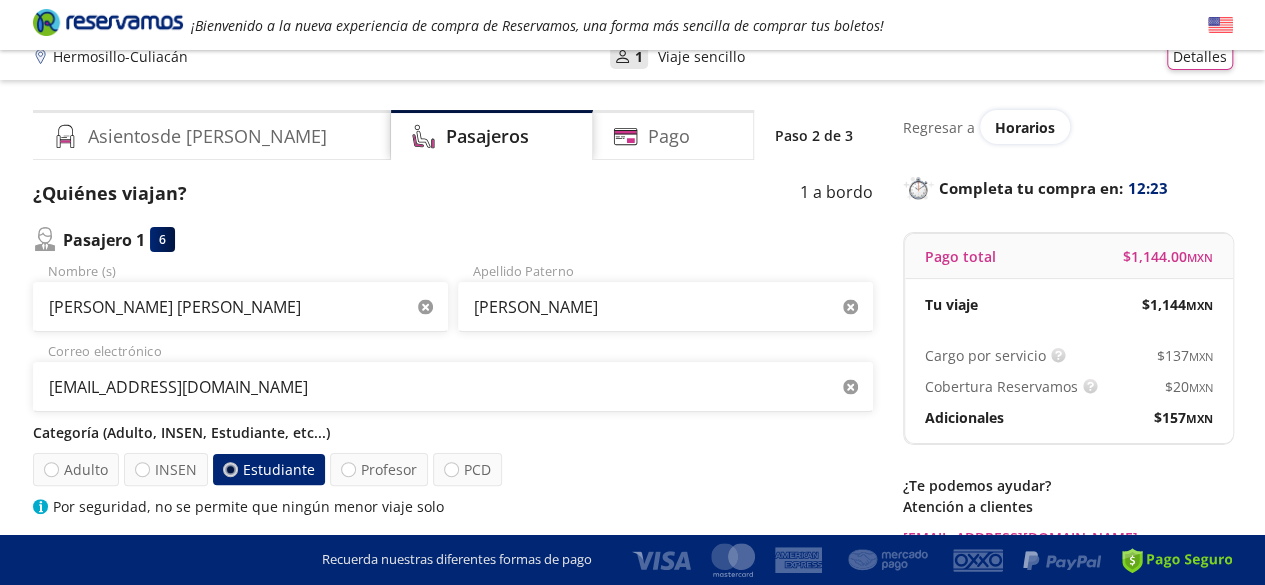 scroll, scrollTop: 0, scrollLeft: 0, axis: both 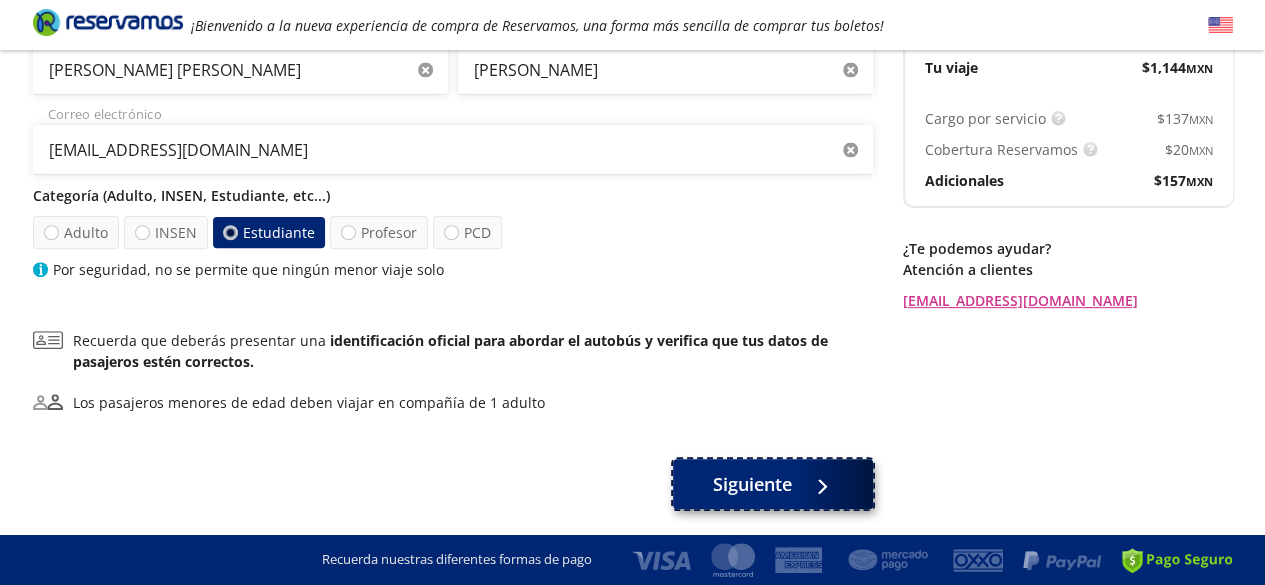 click on "Siguiente" at bounding box center (752, 484) 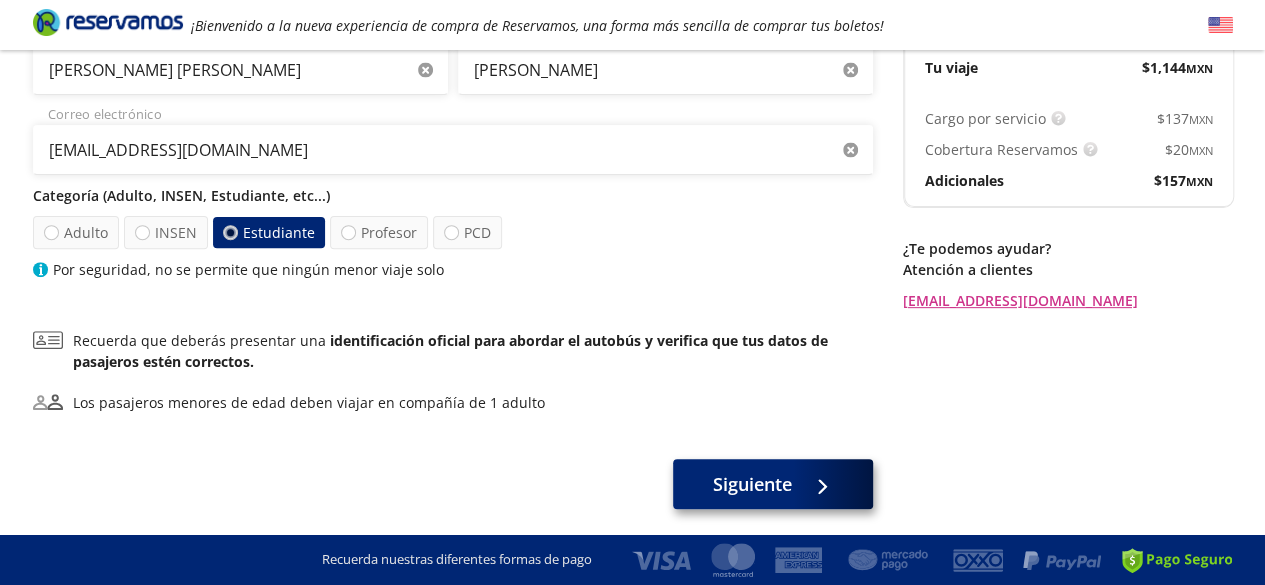 scroll, scrollTop: 0, scrollLeft: 0, axis: both 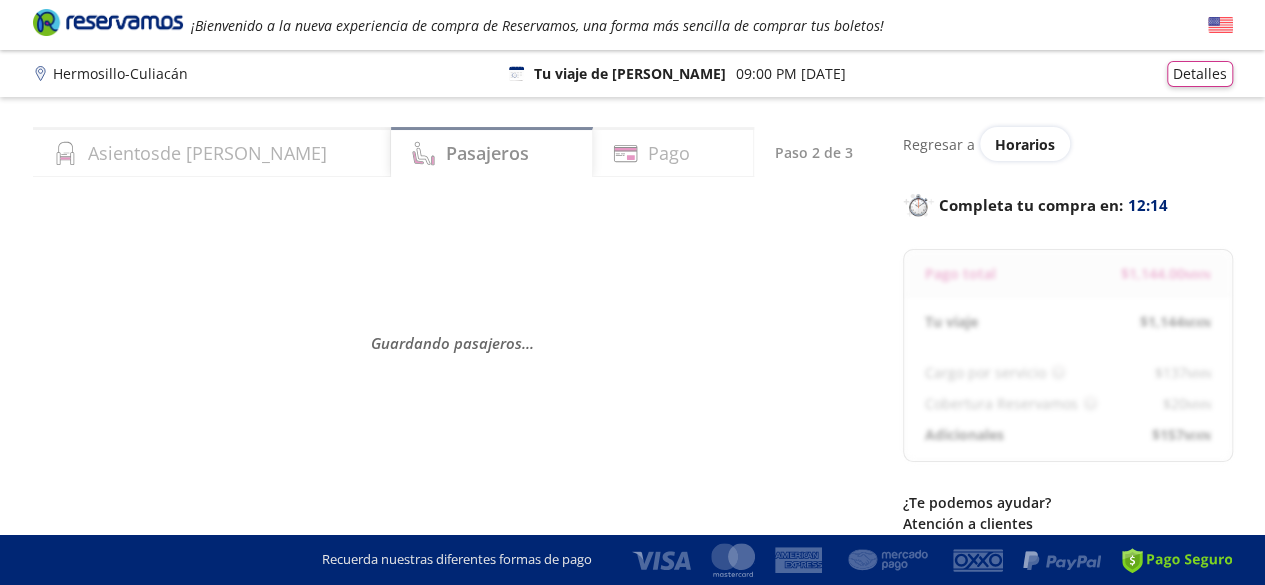 select on "MX" 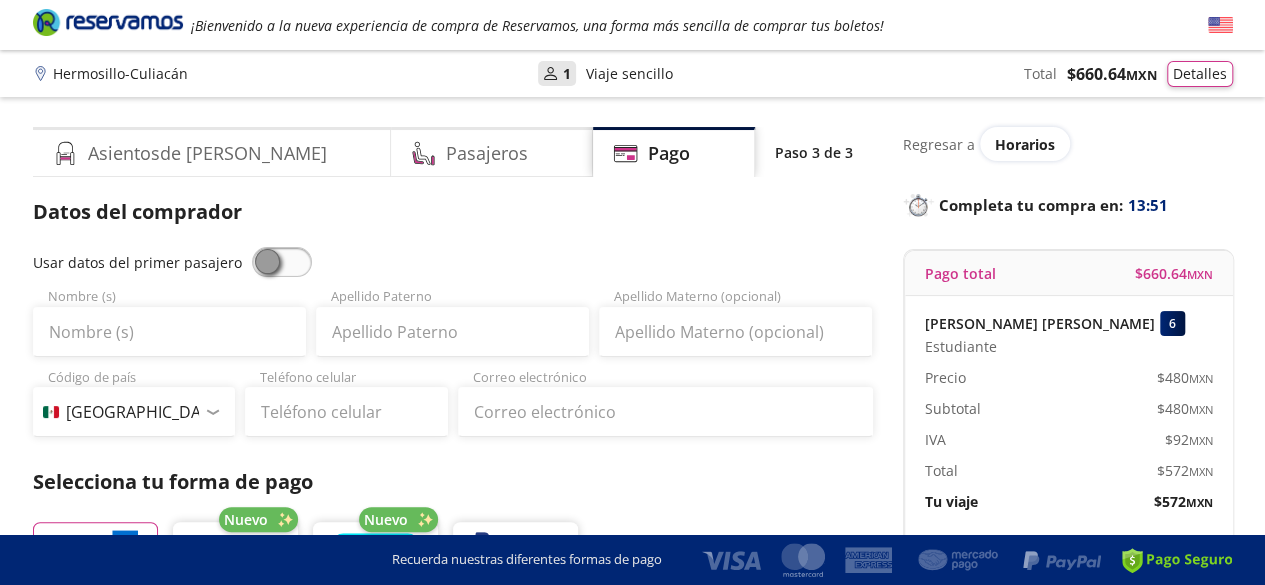 click at bounding box center (282, 262) 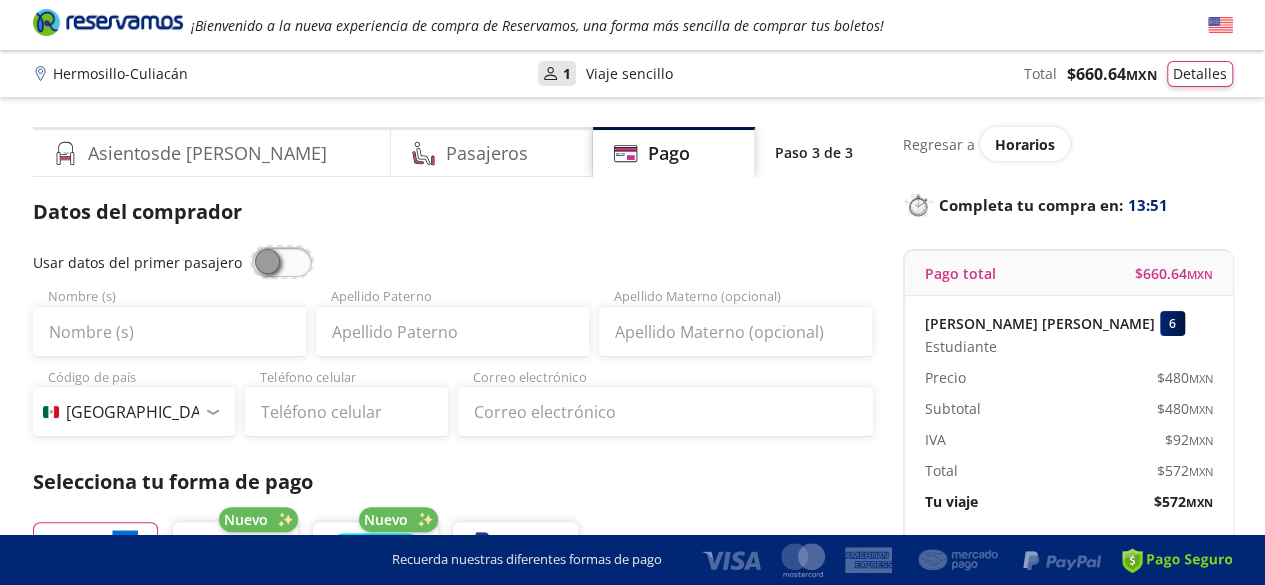 click at bounding box center [252, 247] 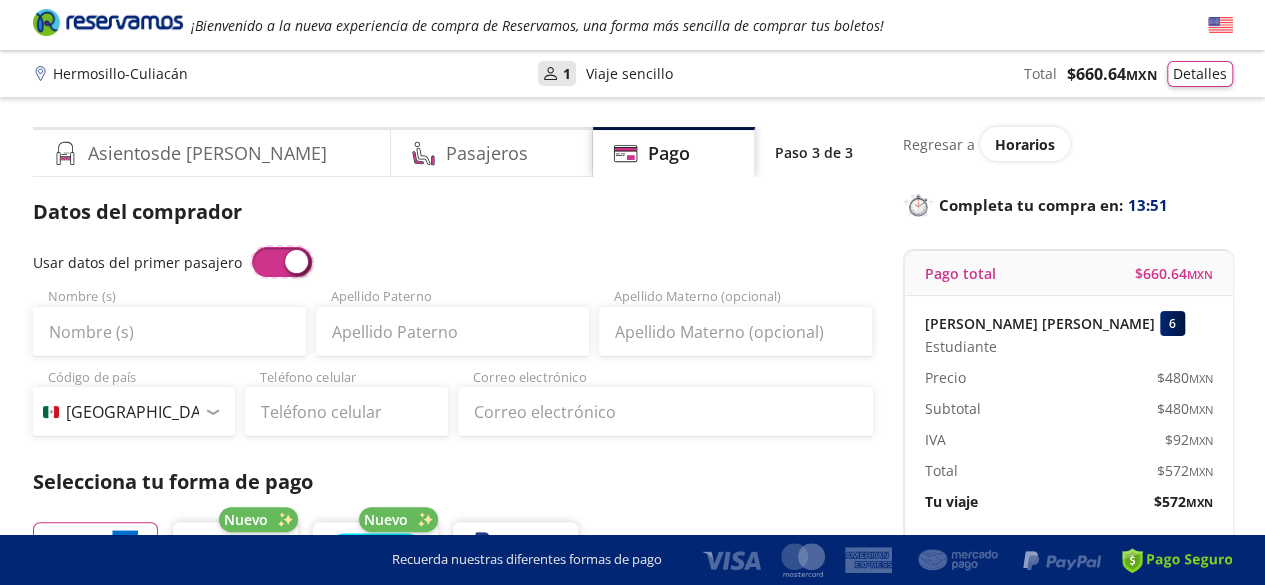 type on "[PERSON_NAME] [PERSON_NAME]" 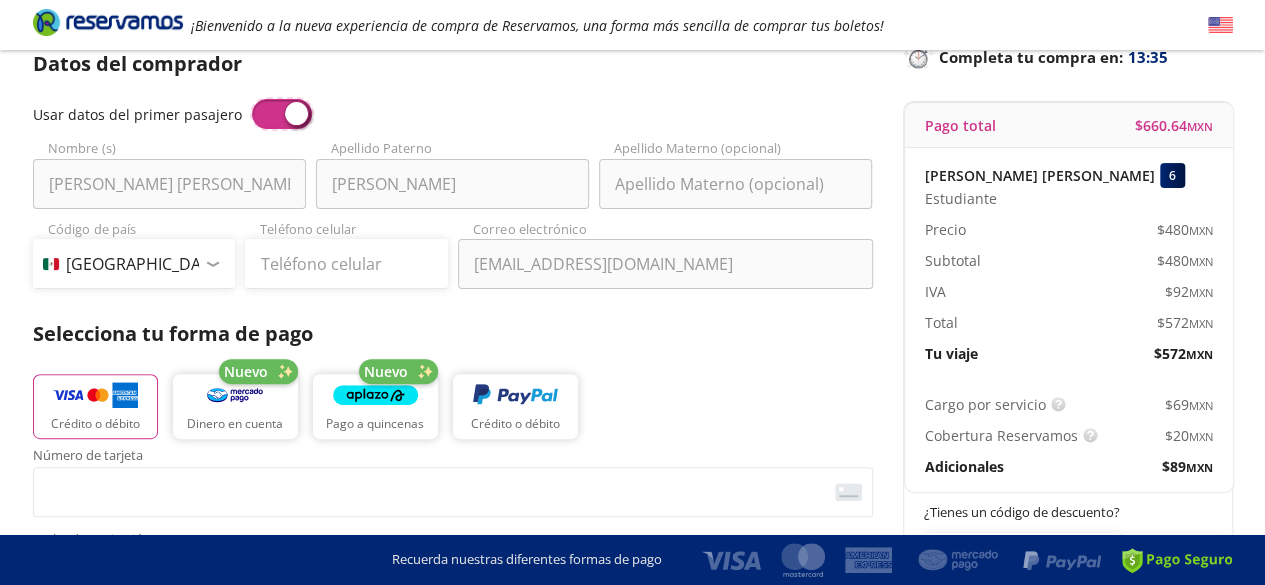 scroll, scrollTop: 127, scrollLeft: 0, axis: vertical 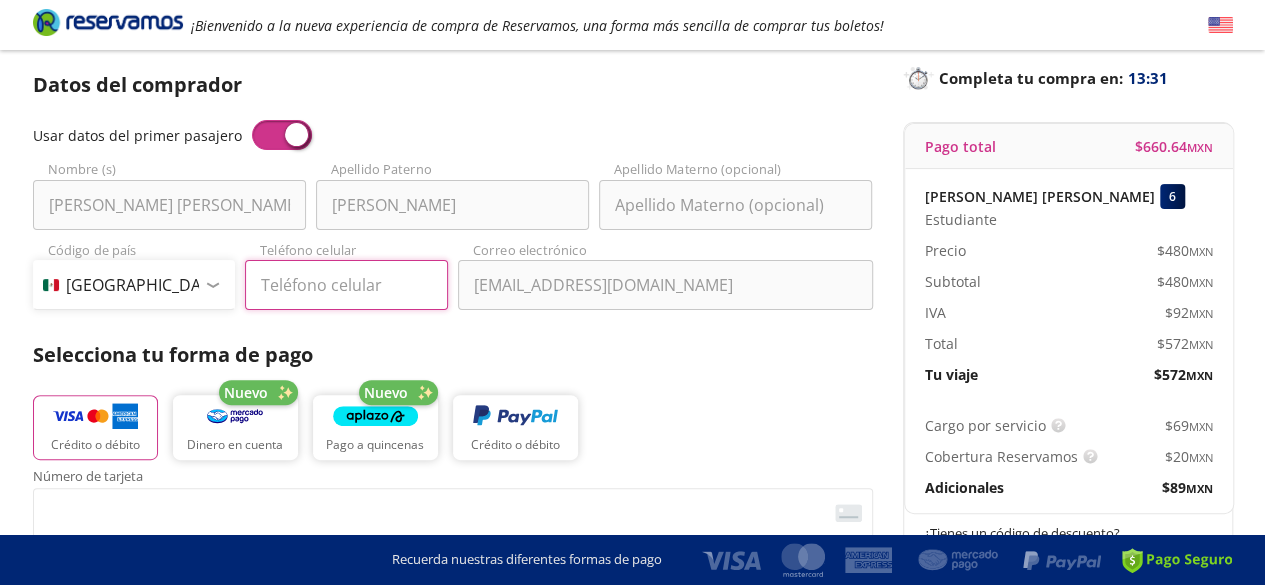click on "Teléfono celular" at bounding box center [346, 285] 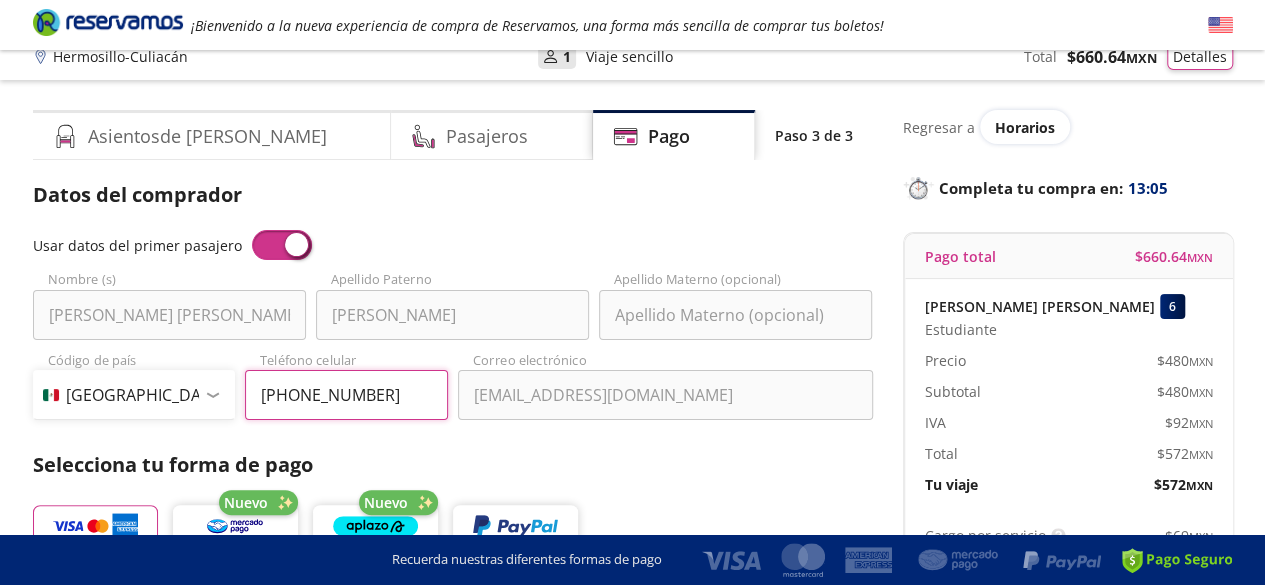 scroll, scrollTop: 0, scrollLeft: 0, axis: both 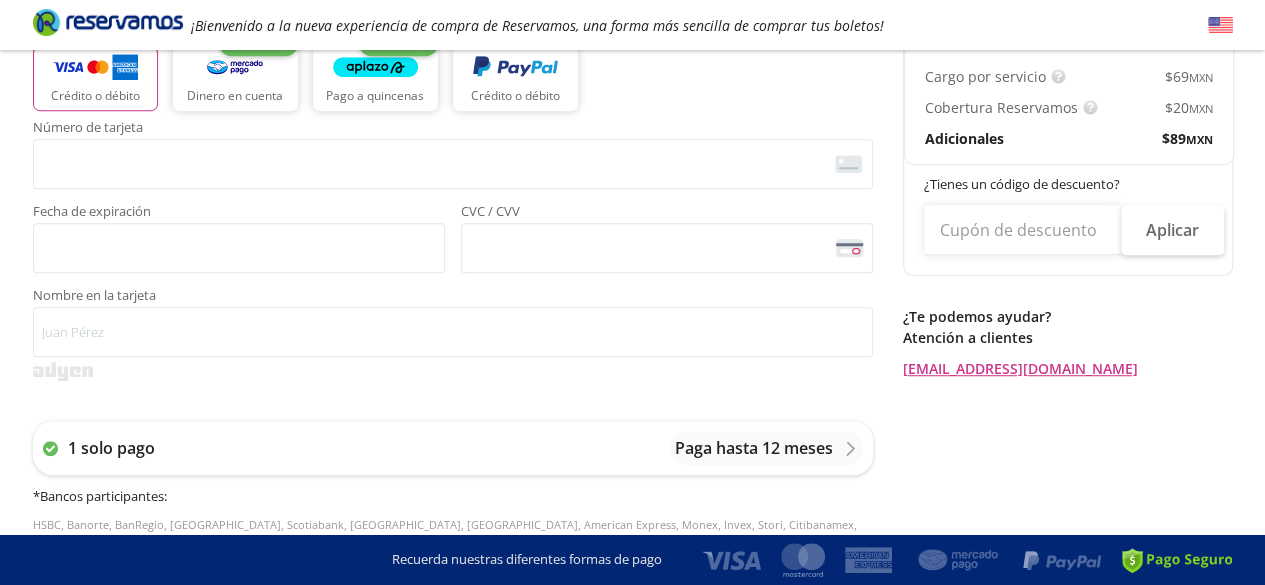 type on "[PHONE_NUMBER]" 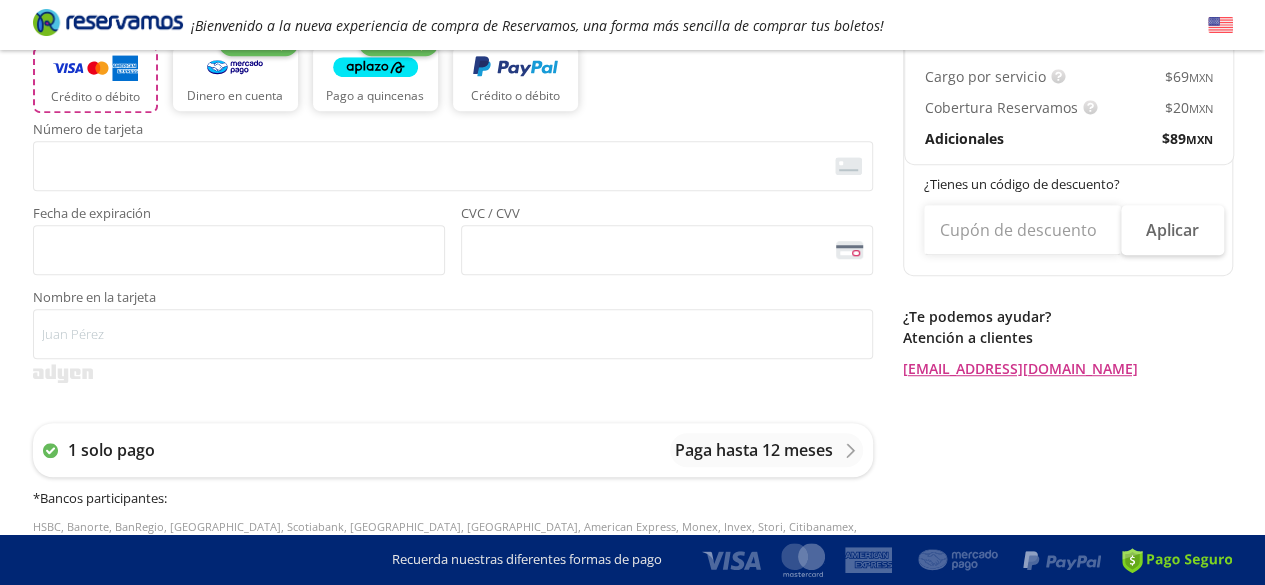 click at bounding box center (95, 68) 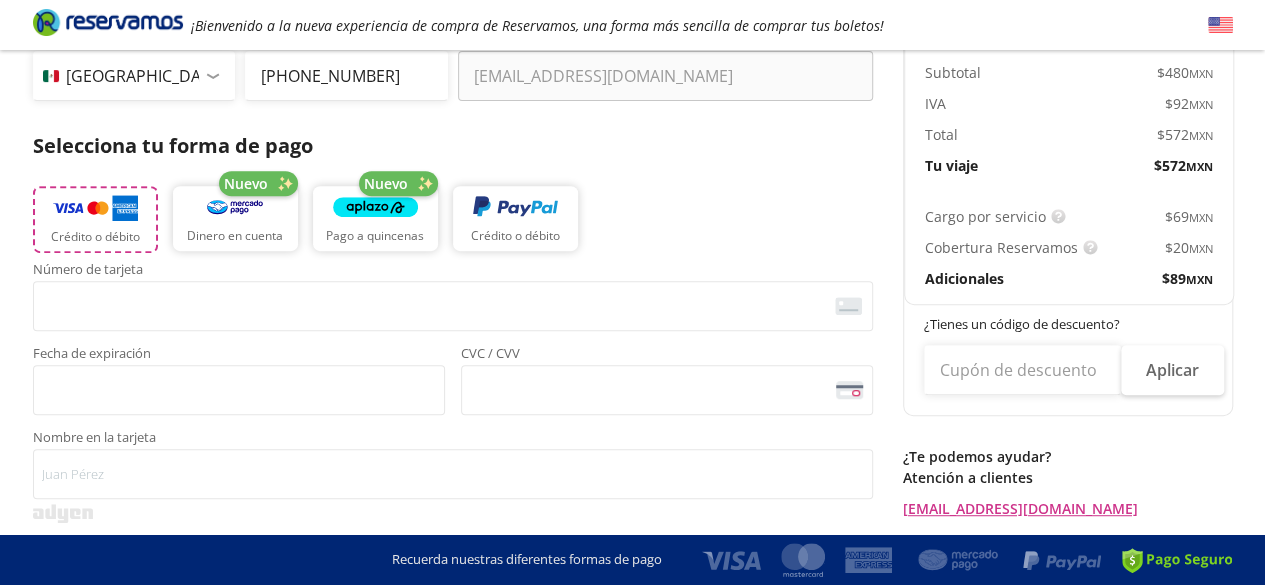scroll, scrollTop: 0, scrollLeft: 0, axis: both 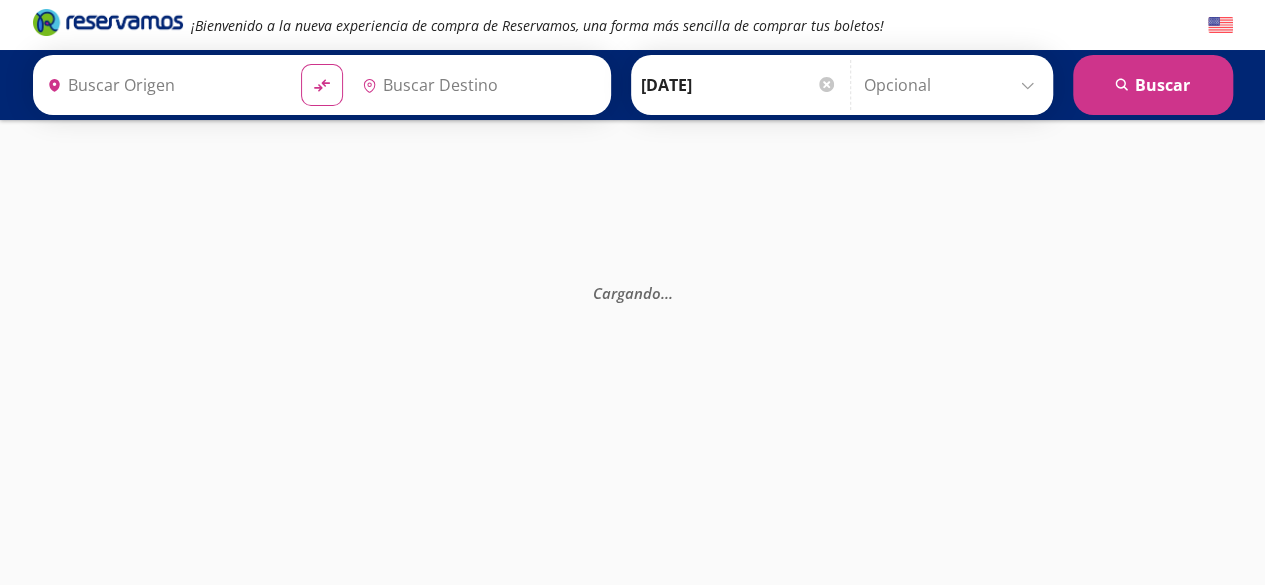 type on "[PERSON_NAME], [GEOGRAPHIC_DATA]" 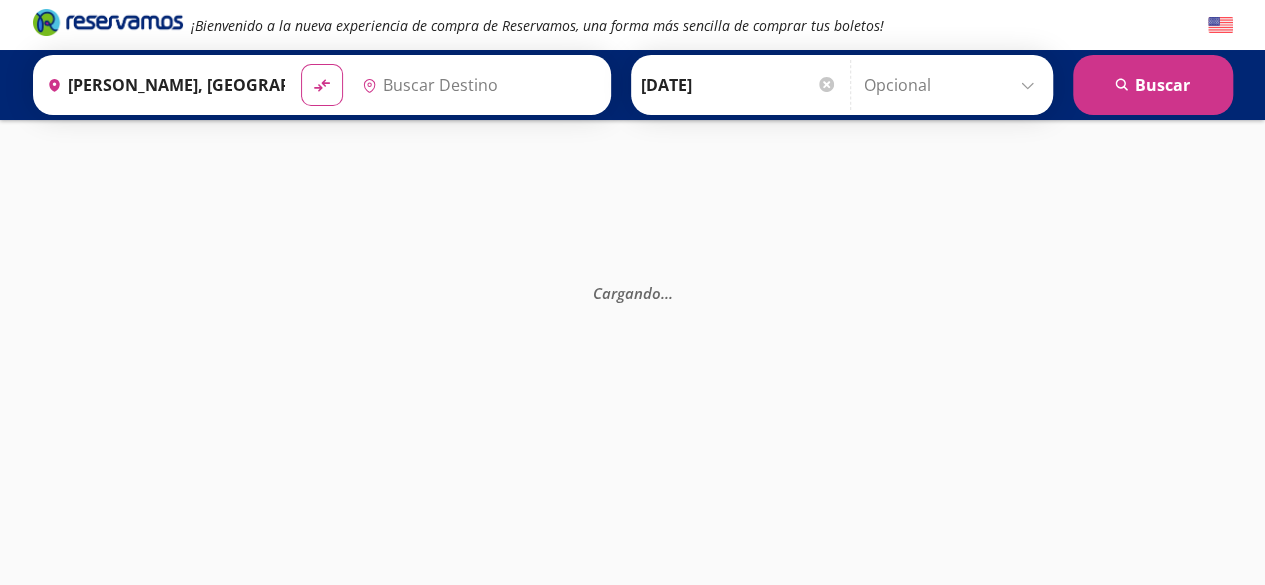 type on "Milenium, [GEOGRAPHIC_DATA]" 